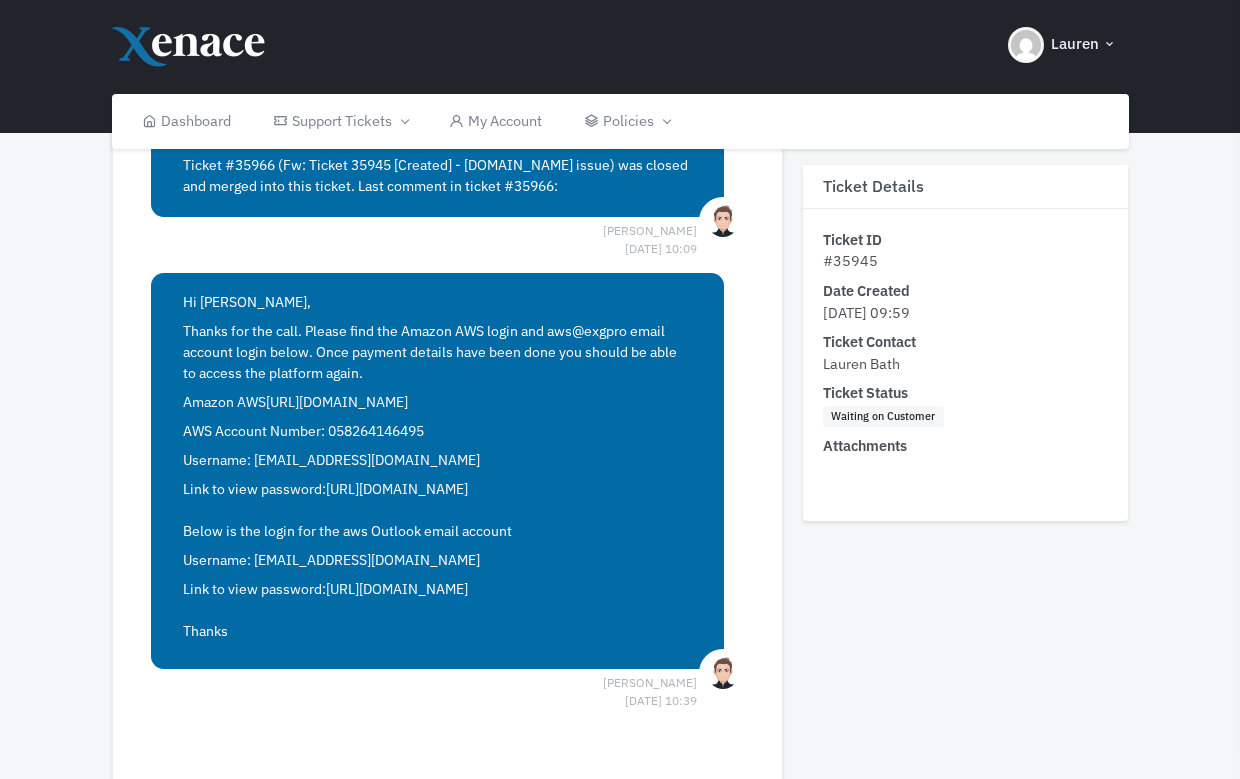 scroll, scrollTop: 1740, scrollLeft: 0, axis: vertical 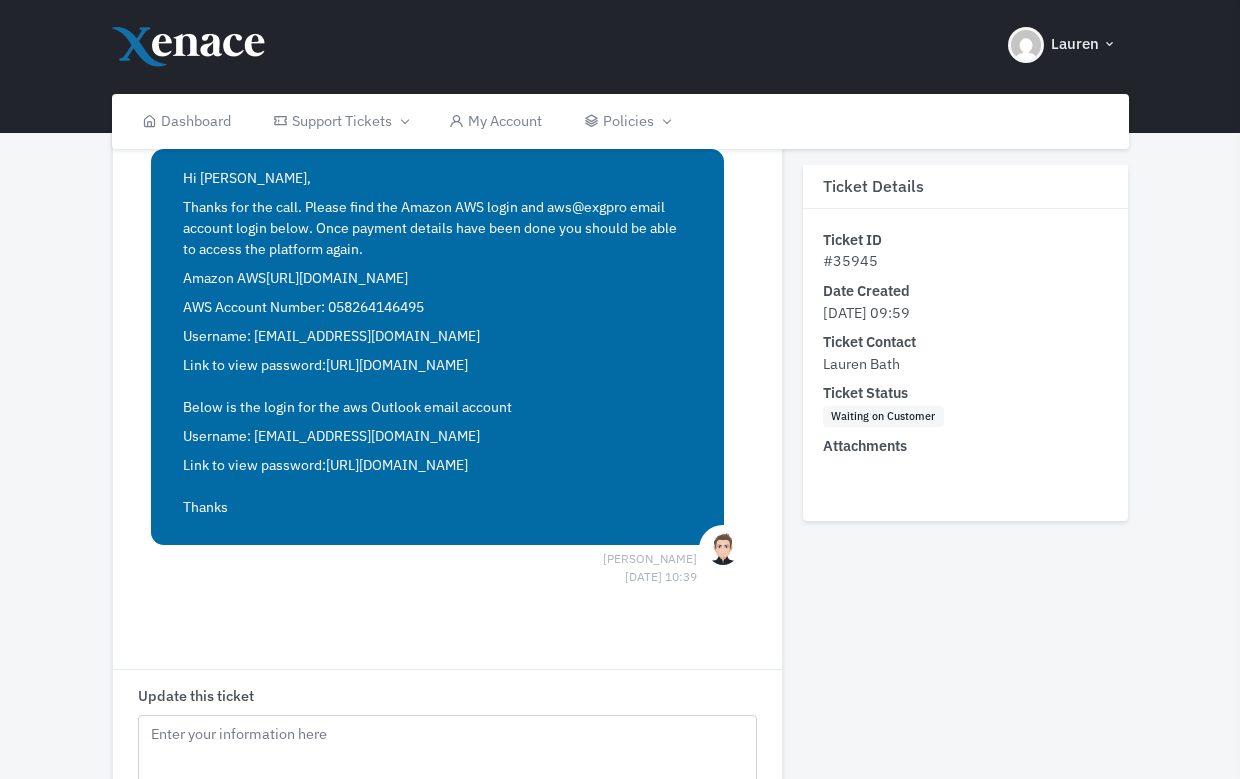 click on "[URL][DOMAIN_NAME]" at bounding box center (337, 278) 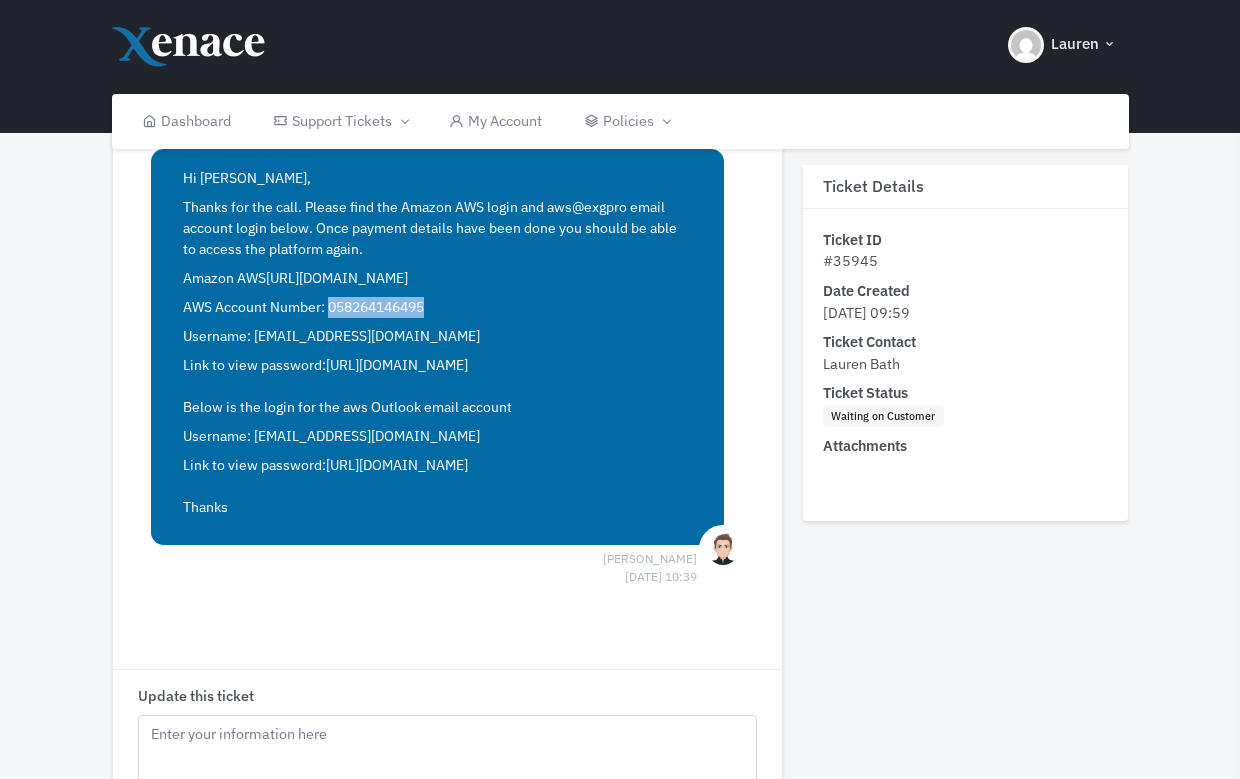drag, startPoint x: 447, startPoint y: 313, endPoint x: 329, endPoint y: 311, distance: 118.016945 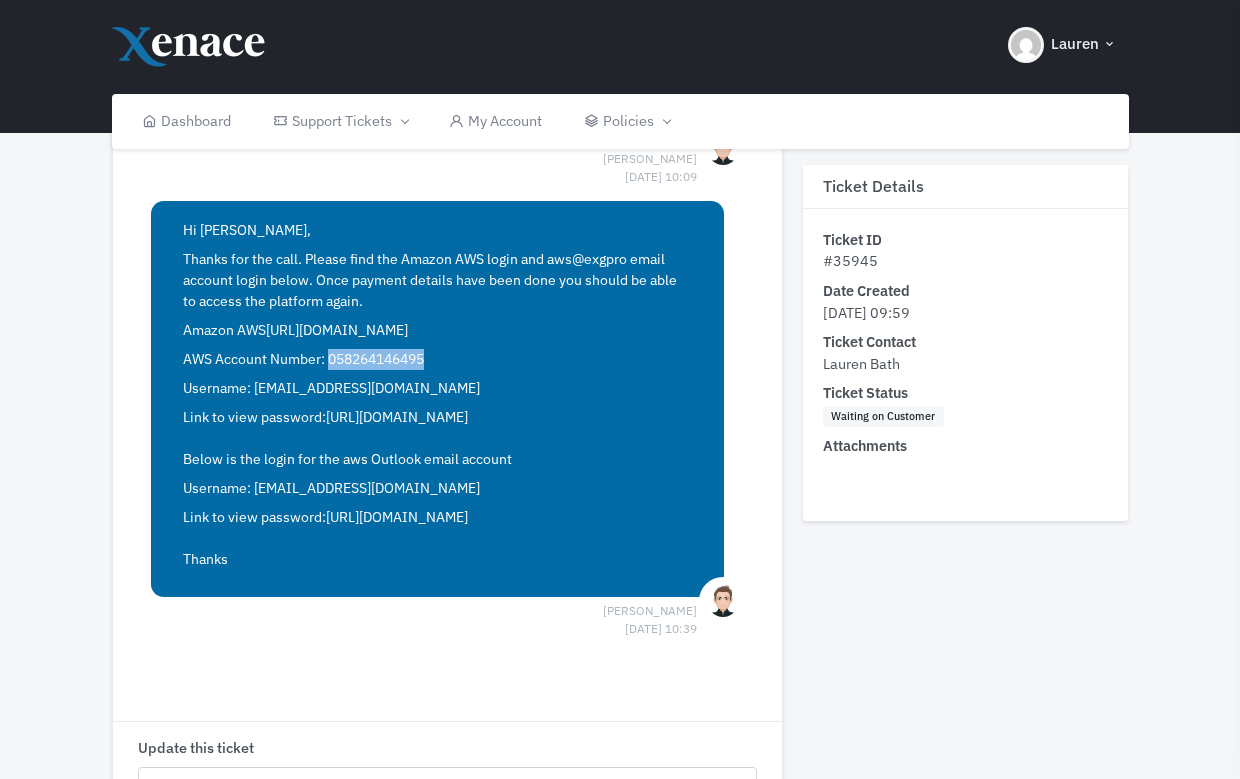 scroll, scrollTop: 1686, scrollLeft: 0, axis: vertical 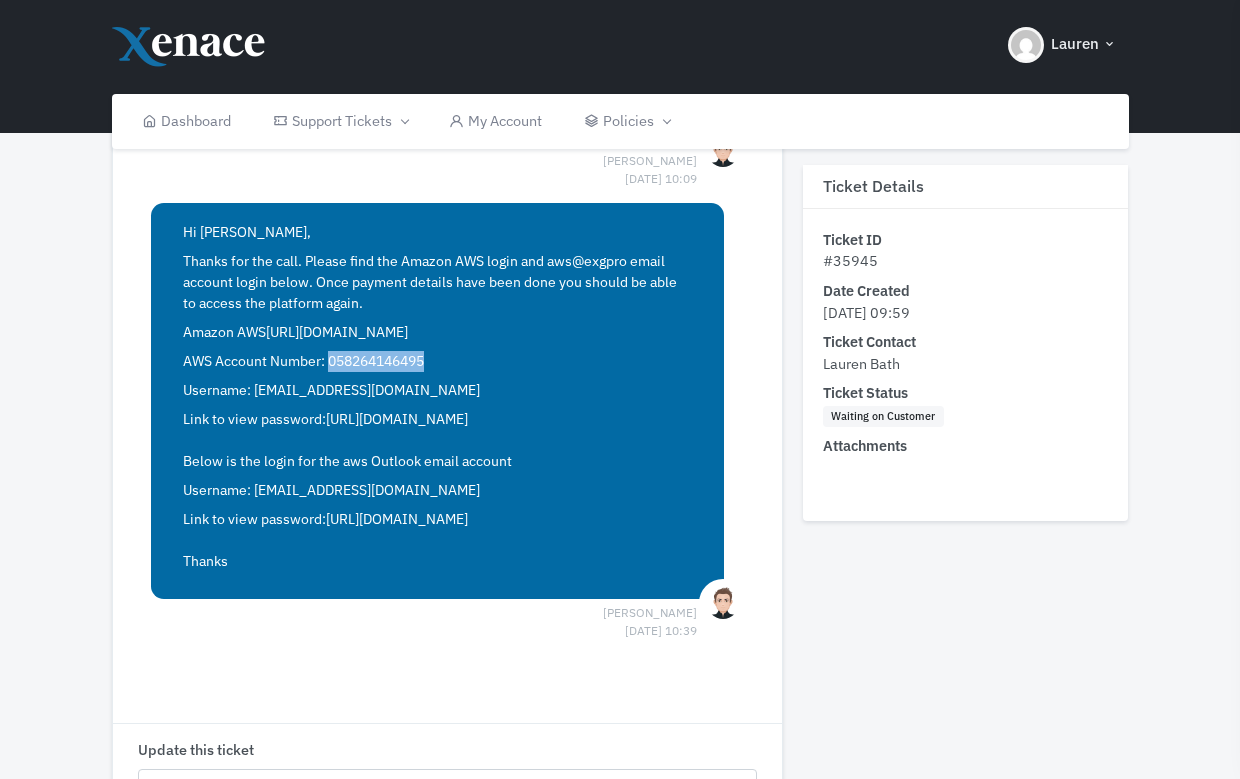 click on "[URL][DOMAIN_NAME]" at bounding box center [337, 332] 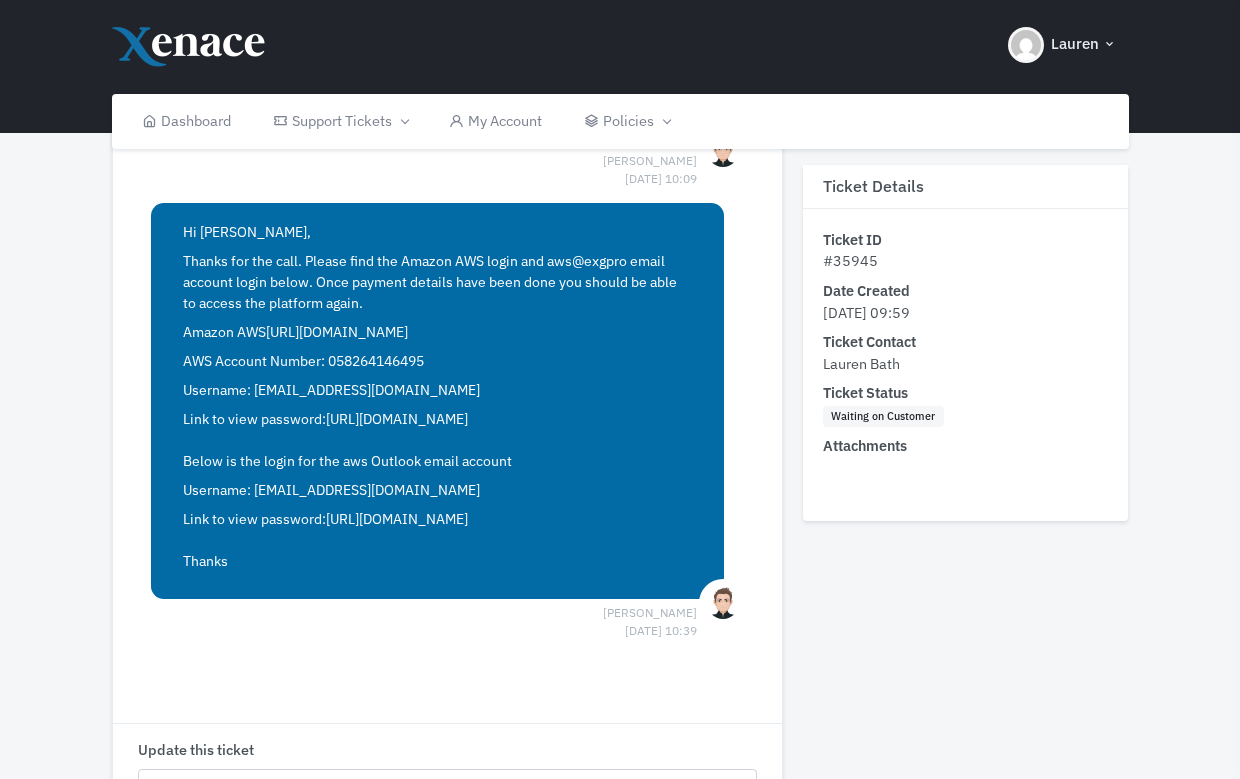 click on "Thanks for the call. Please find the Amazon AWS login and aws@exgpro email account login below. Once payment details have been done you should be able to access the platform again." at bounding box center [437, 282] 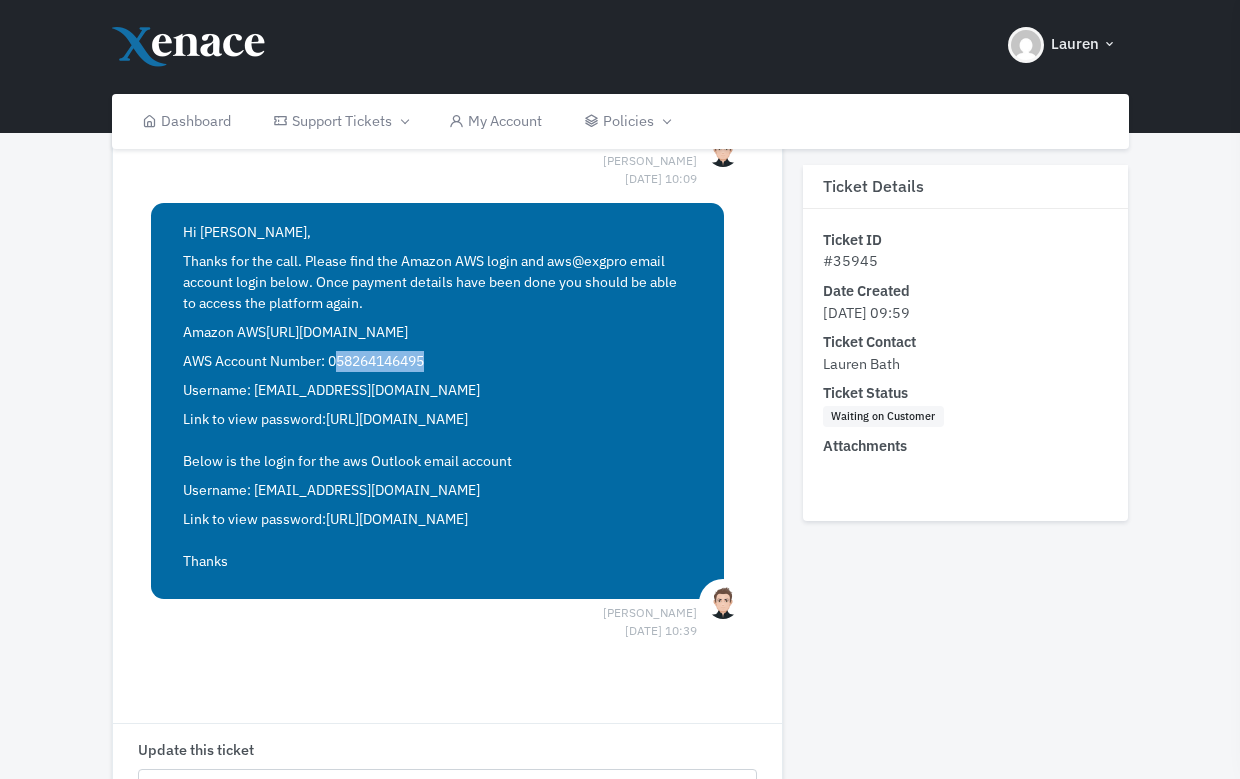 drag, startPoint x: 445, startPoint y: 362, endPoint x: 333, endPoint y: 364, distance: 112.01785 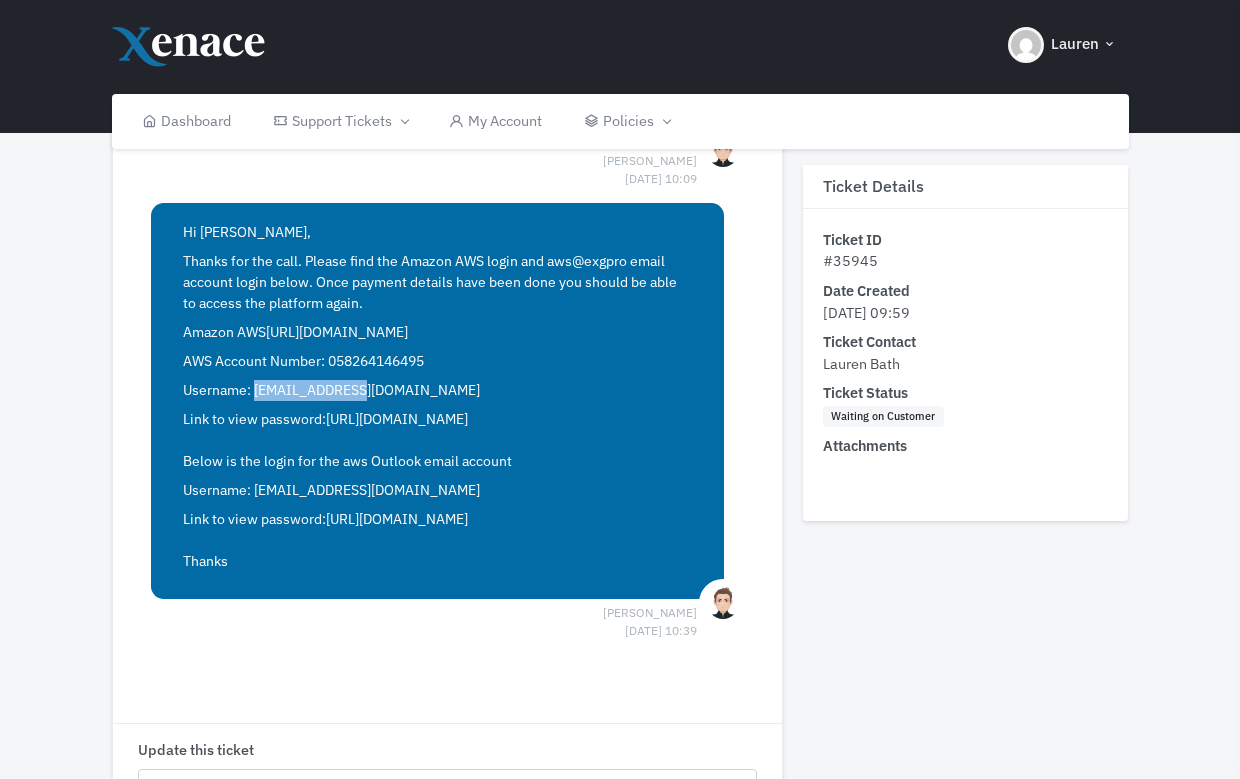 drag, startPoint x: 363, startPoint y: 396, endPoint x: 255, endPoint y: 396, distance: 108 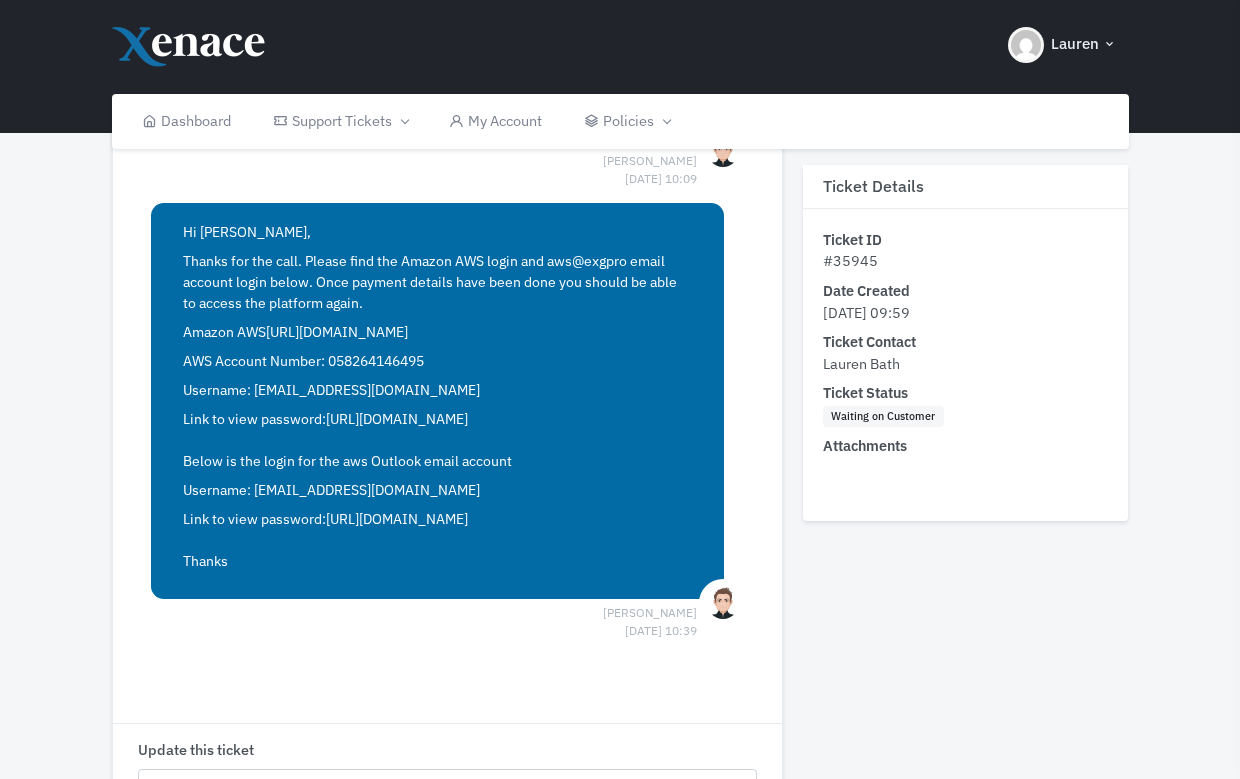 click on "[URL][DOMAIN_NAME]" at bounding box center (397, 419) 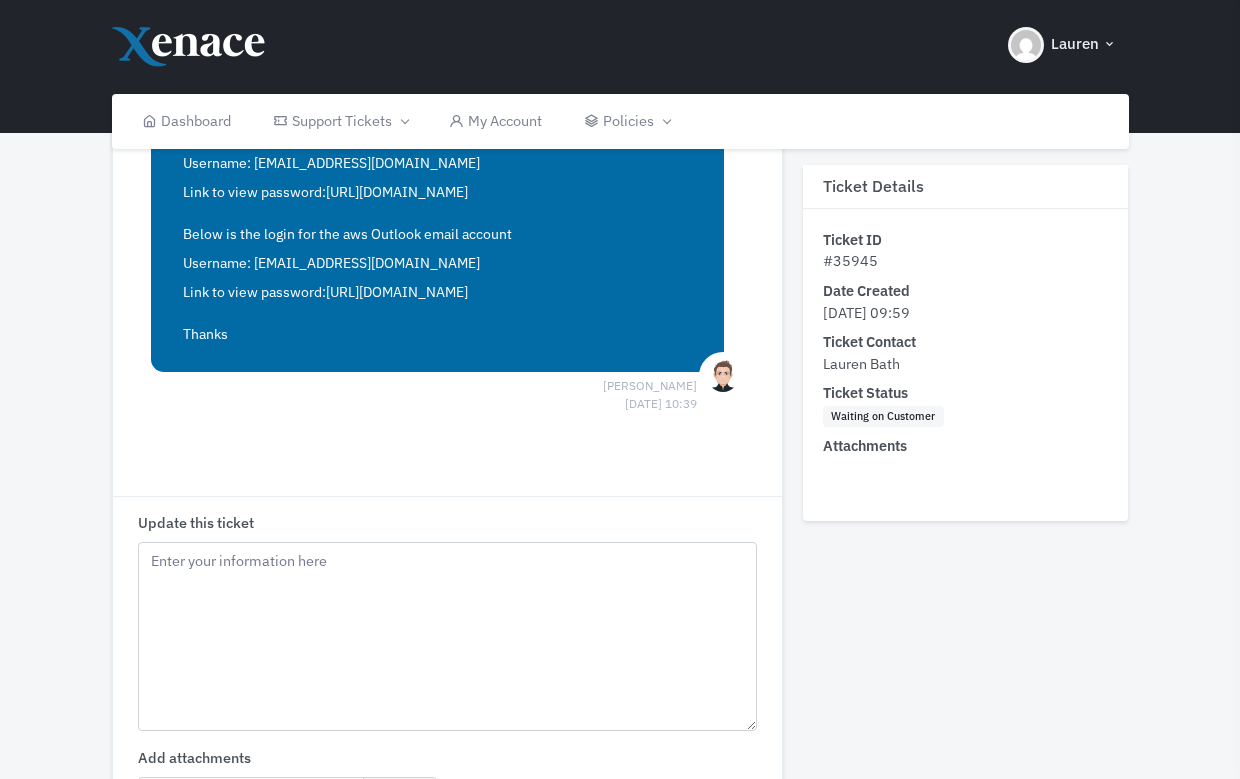 scroll, scrollTop: 1999, scrollLeft: 0, axis: vertical 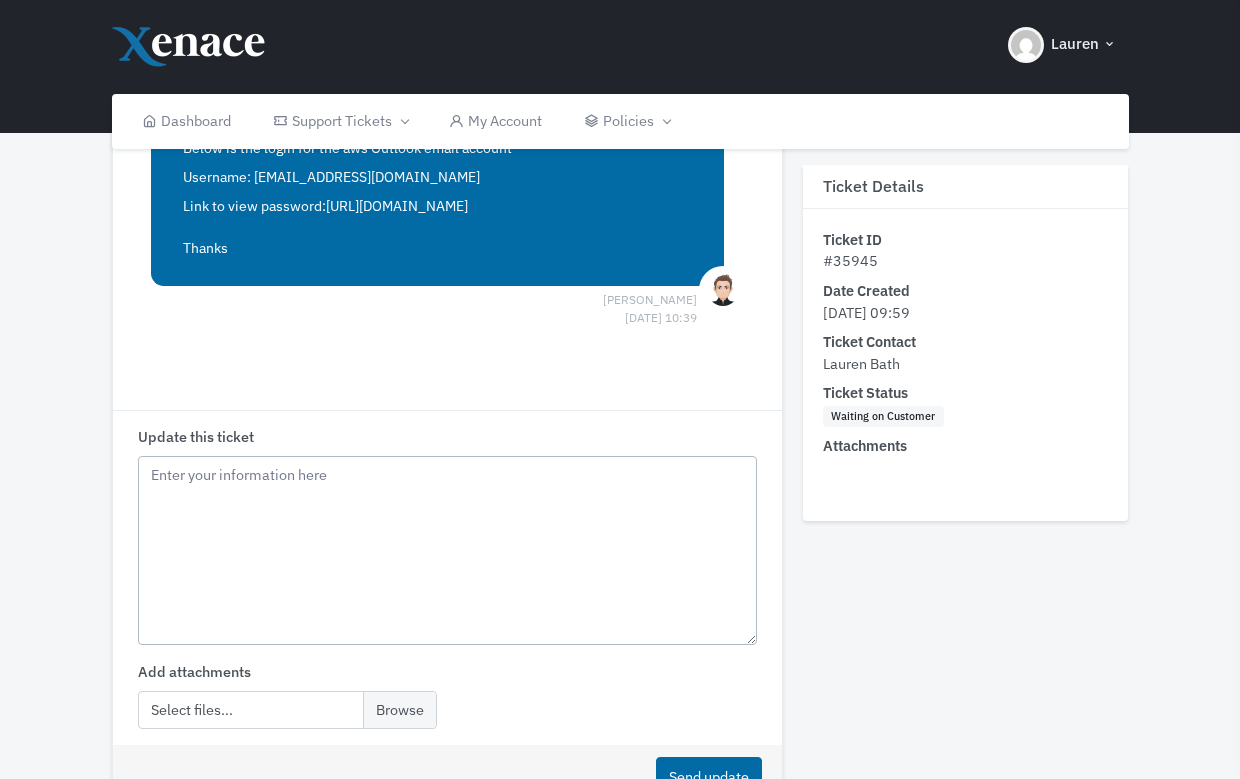 click on "Update this ticket" at bounding box center (447, 551) 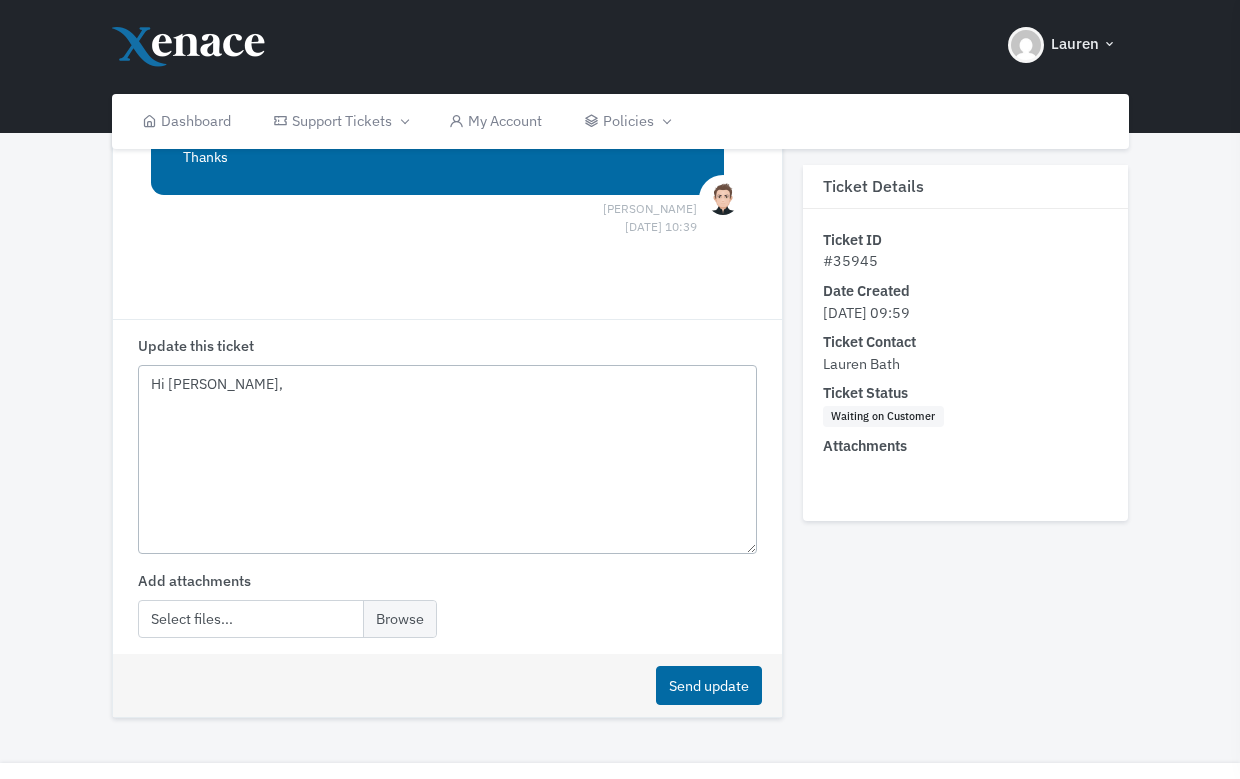scroll, scrollTop: 2094, scrollLeft: 0, axis: vertical 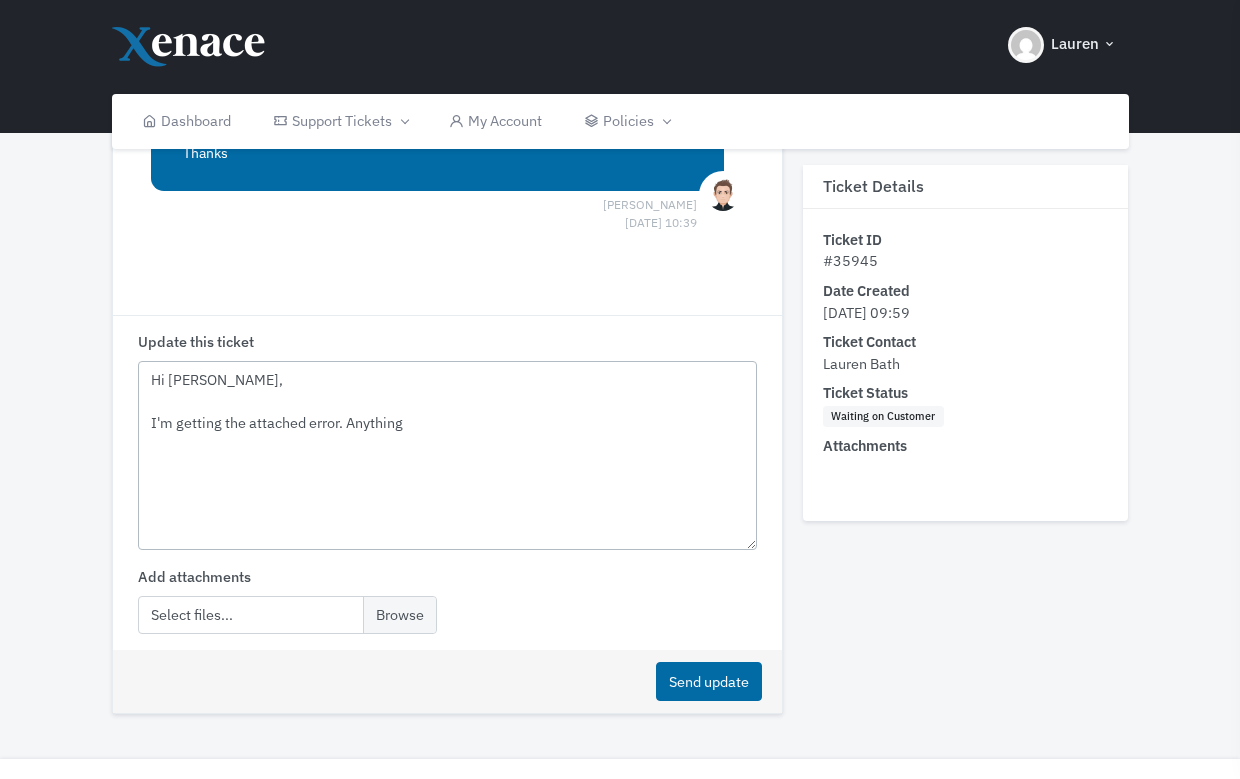 type on "Hi Luke,
I'm getting the attached error. Anything" 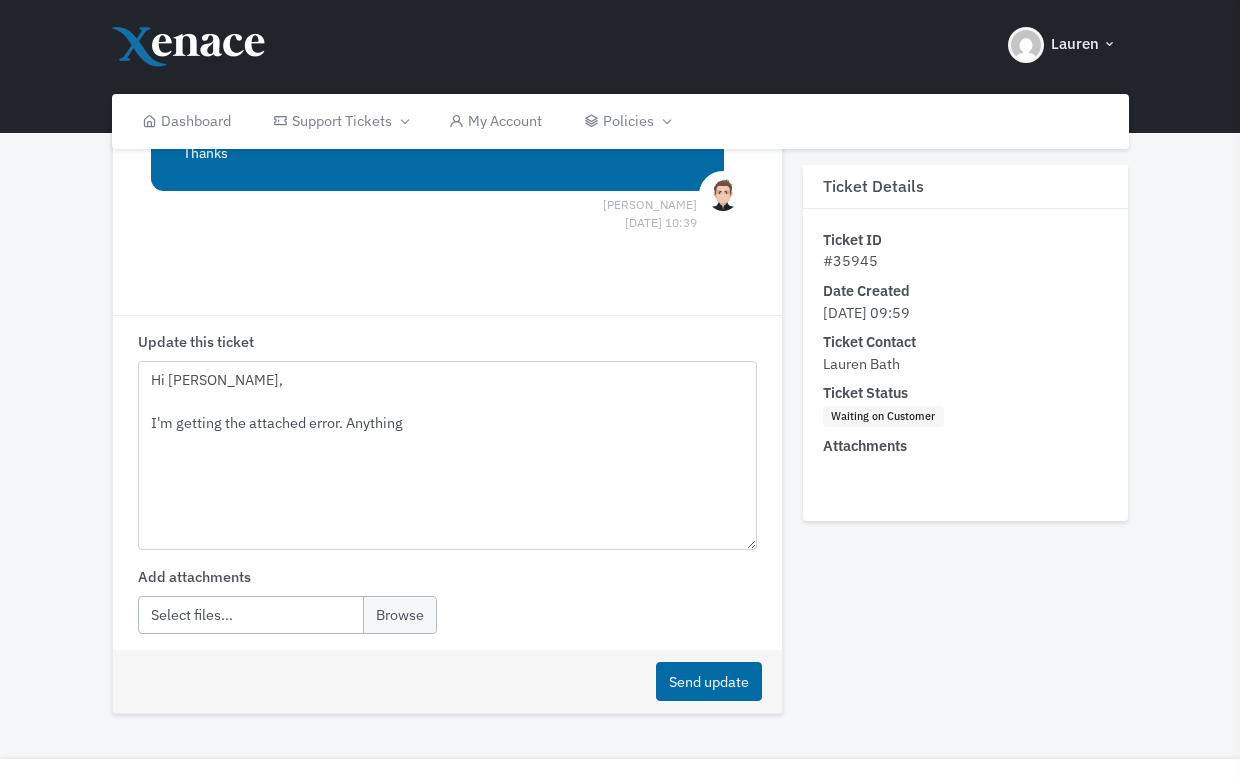 click at bounding box center [288, 615] 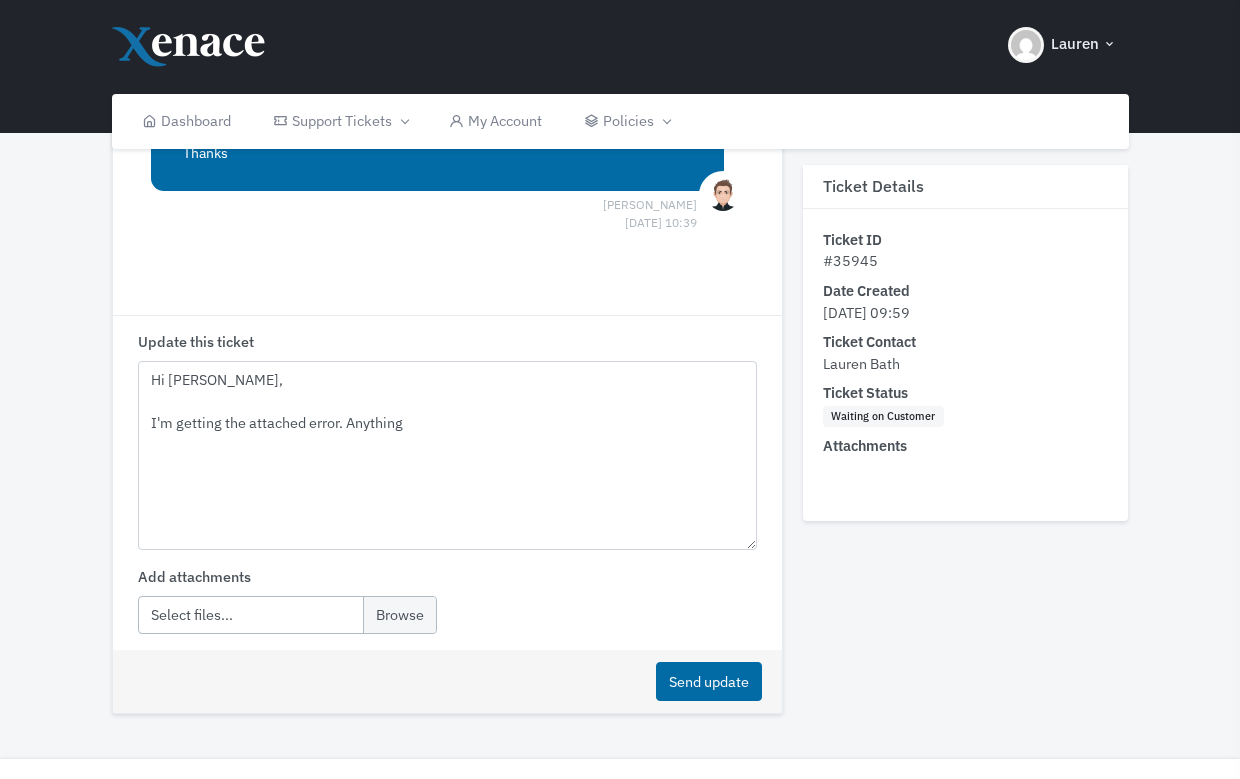 type on "C:\fakepath\Screenshot 2025-07-09 at 10.49.00.png" 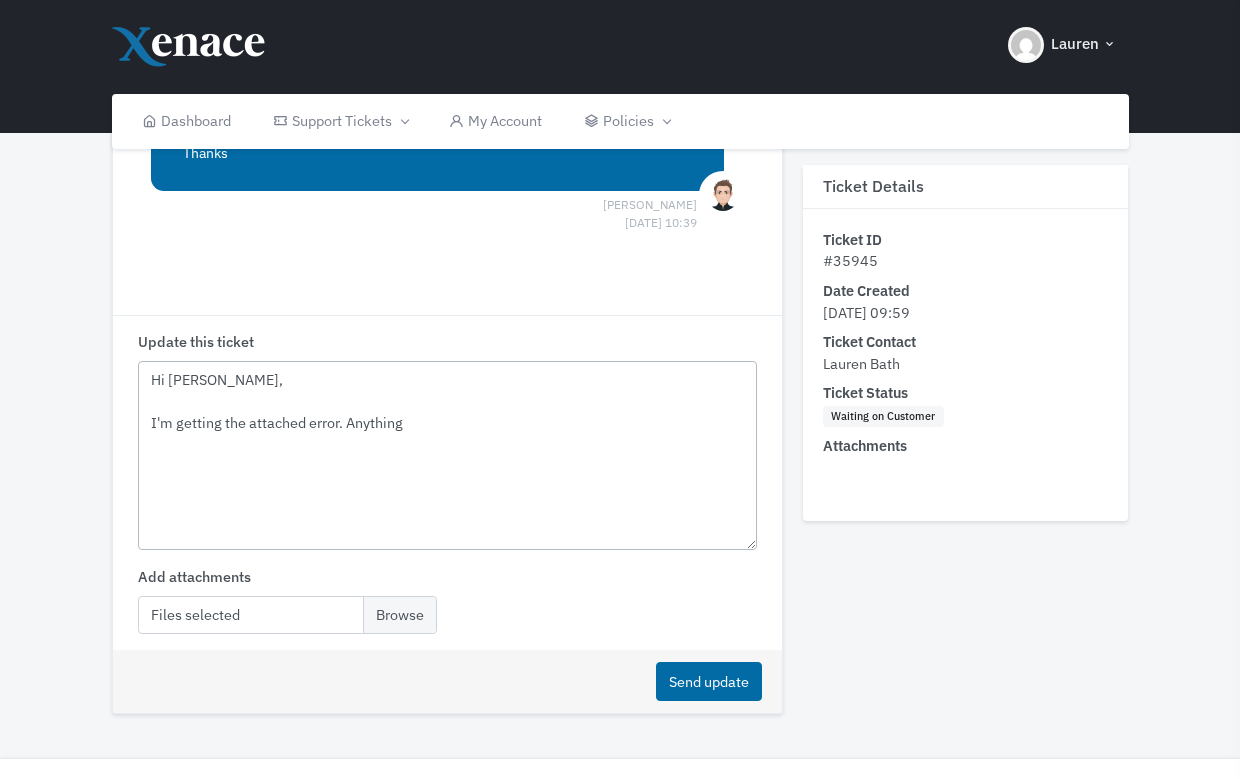 click on "Hi Luke,
I'm getting the attached error. Anything" at bounding box center (447, 456) 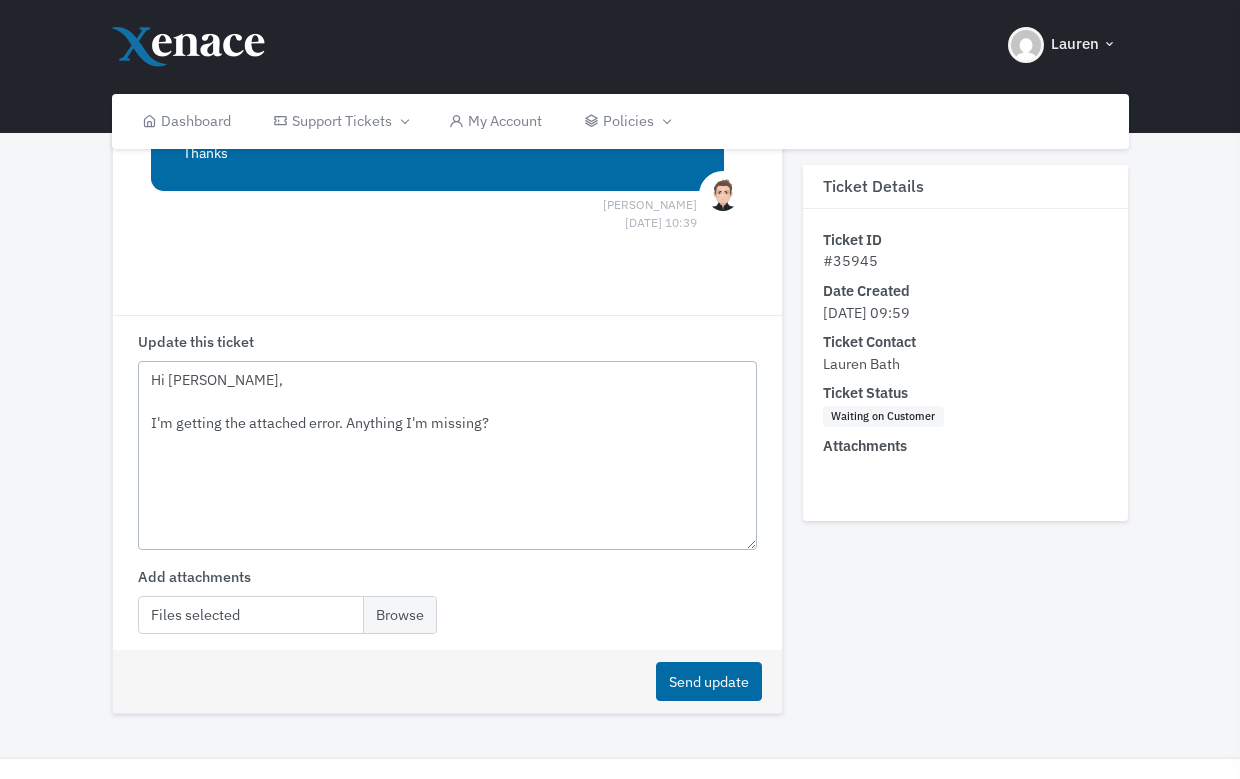 click on "Hi Luke,
I'm getting the attached error. Anything I'm missing?" at bounding box center [447, 456] 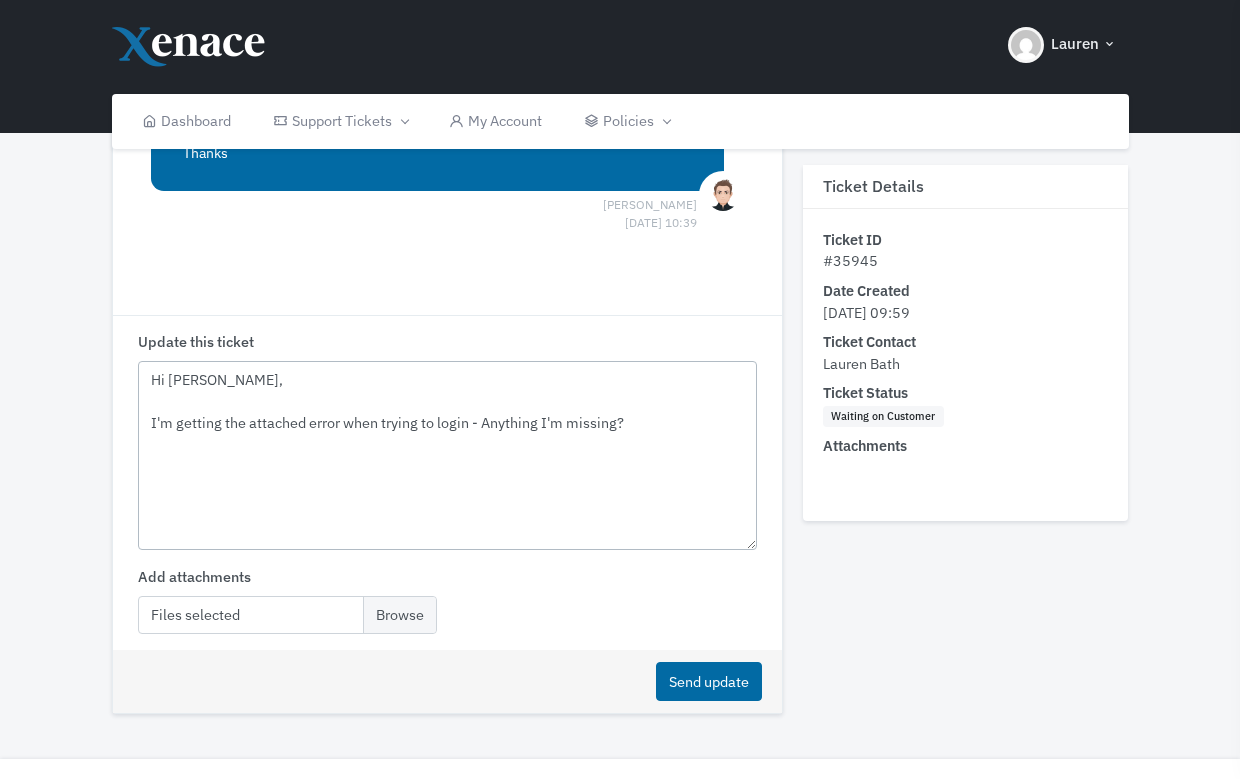 click on "Hi Luke,
I'm getting the attached error when trying to login - Anything I'm missing?" at bounding box center (447, 456) 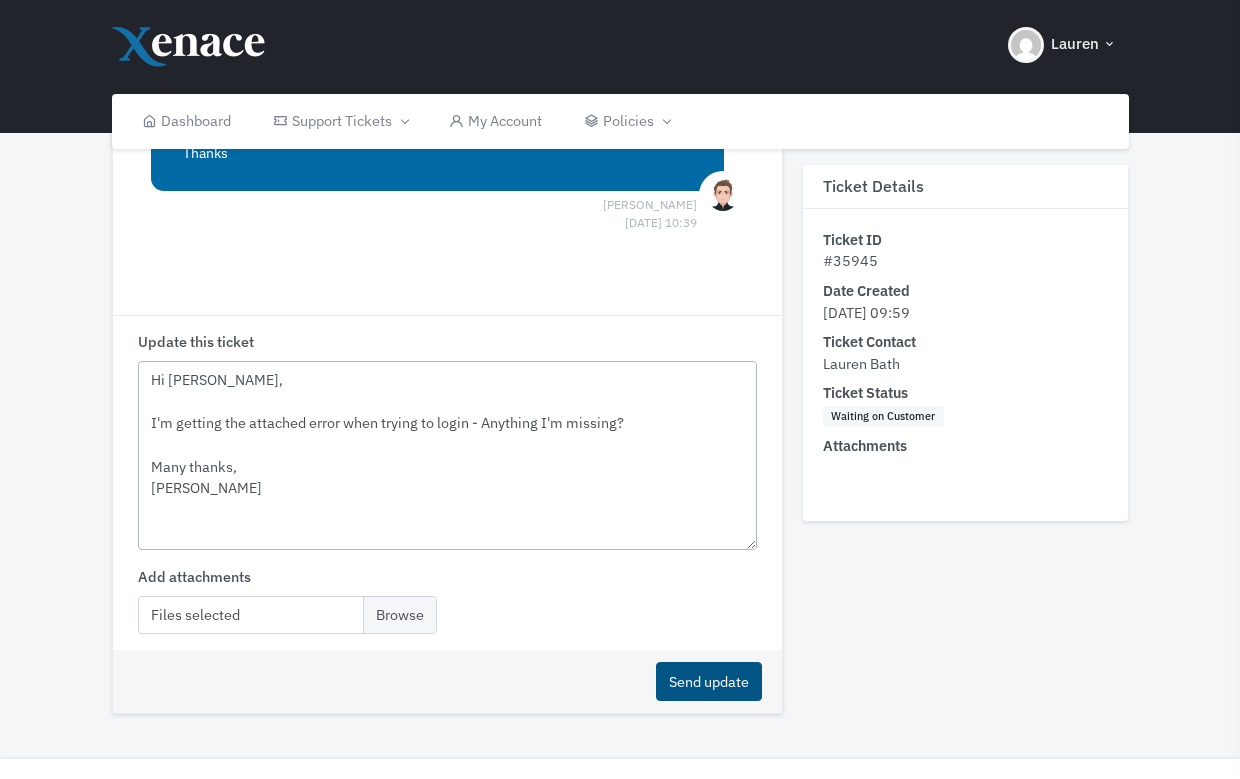 type on "Hi Luke,
I'm getting the attached error when trying to login - Anything I'm missing?
Many thanks,
Lauren" 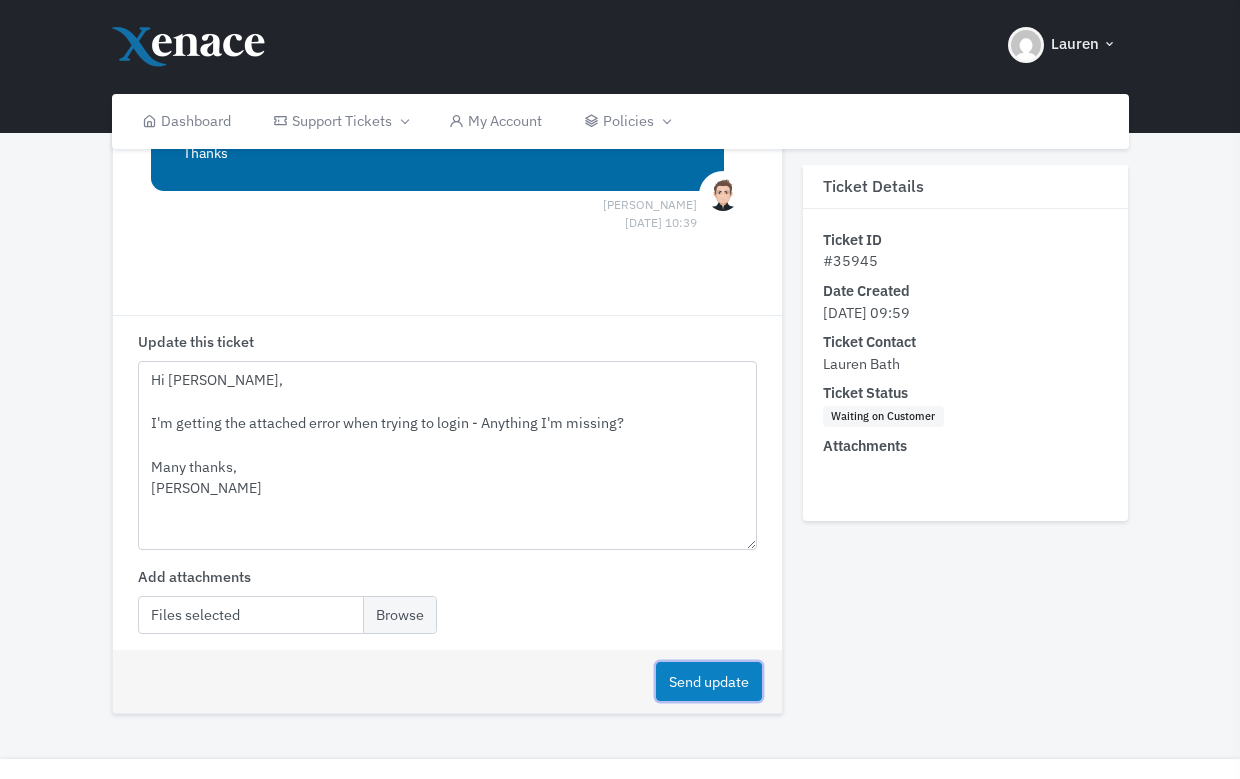click on "Send update" at bounding box center [709, 681] 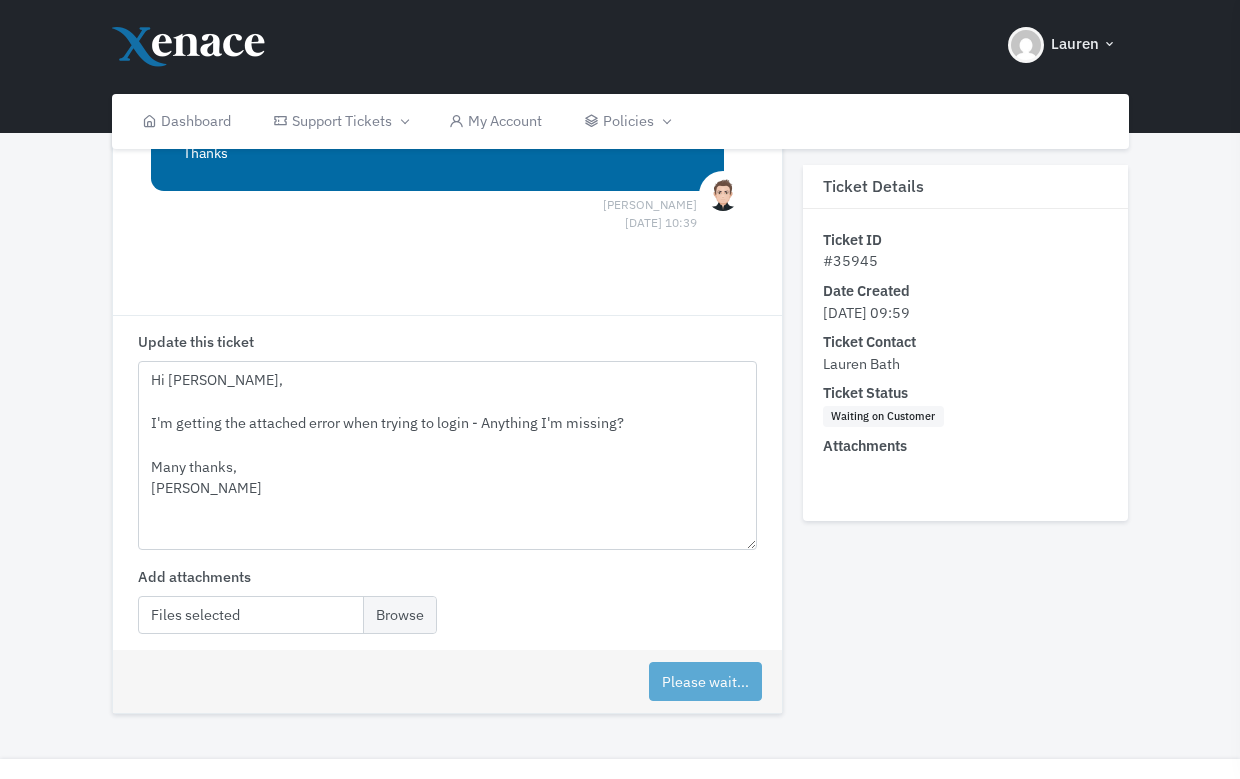 type 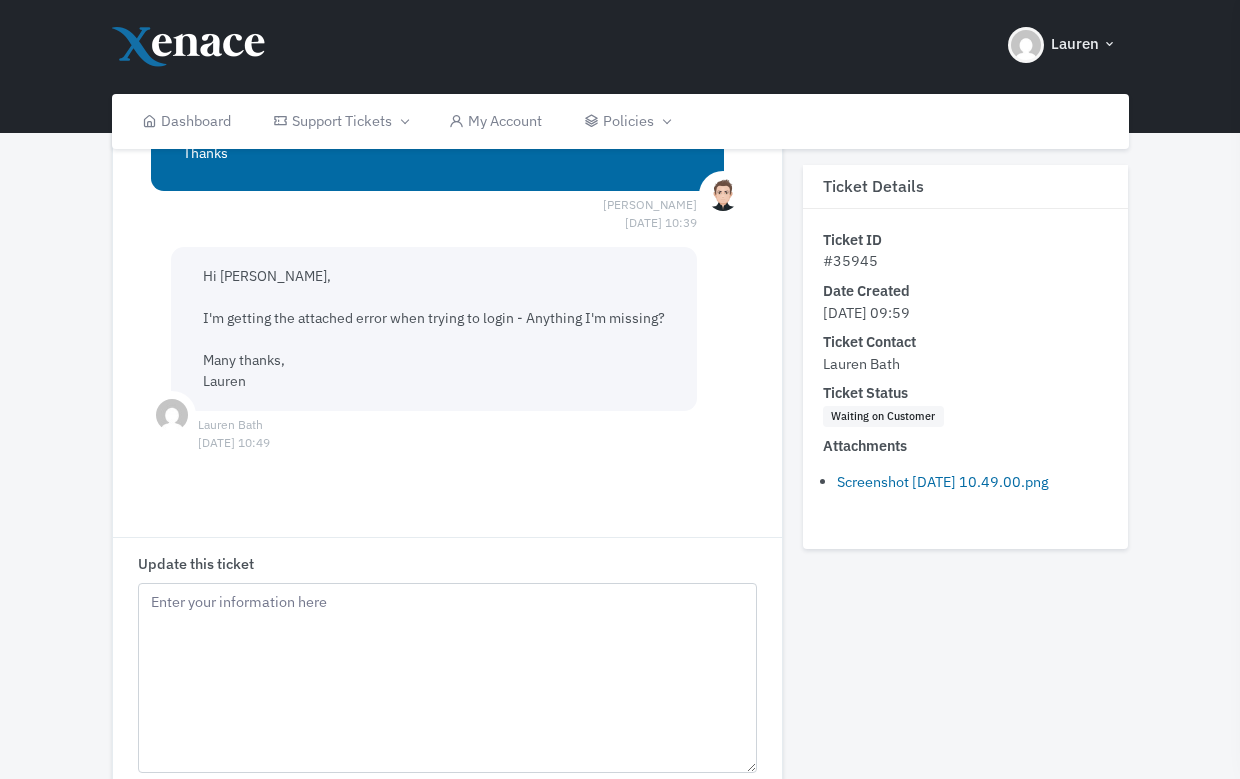 scroll, scrollTop: 2095, scrollLeft: 0, axis: vertical 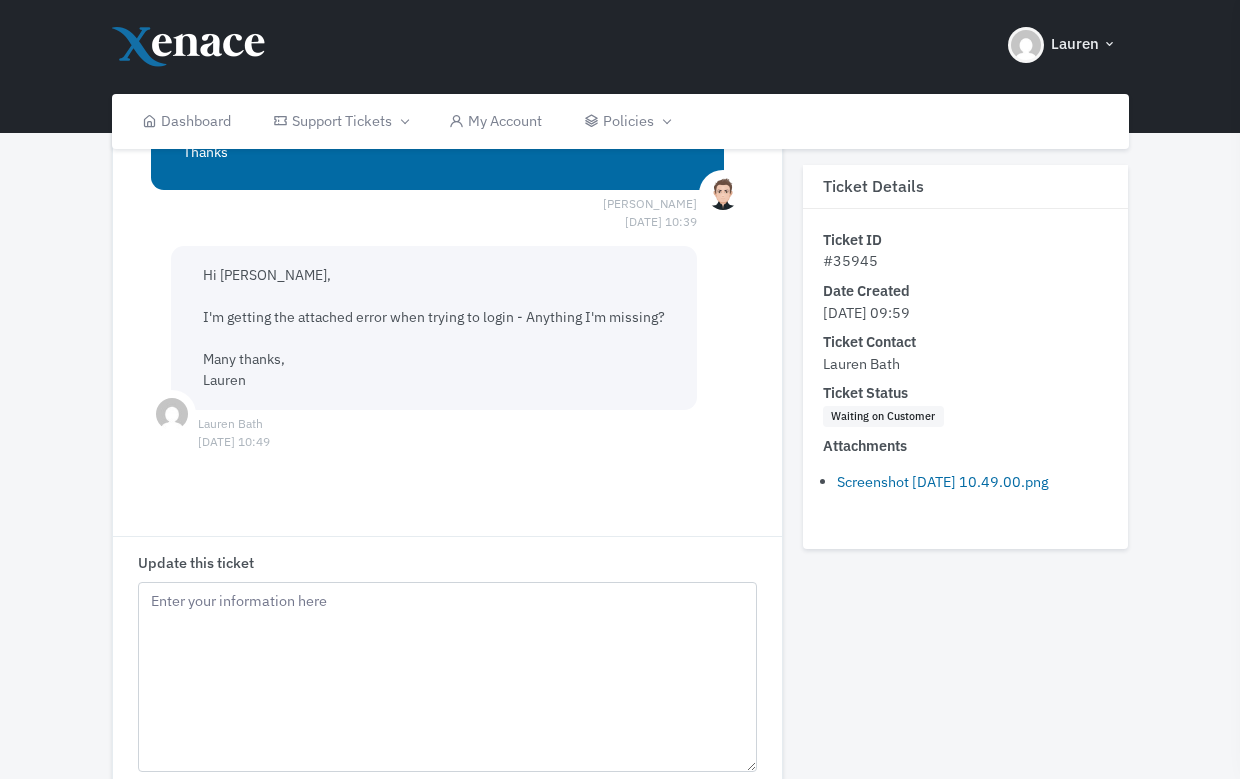 click on "Ticket assigned to engineer
Luke Hutchins 07 Jul 2025 at 11:34 Hi Lauren,
Please can you give me a call when your free next regarding this on 0333 444 4402.
Thanks
Luke Hutchins 07 Jul 2025 at 11:55 Hi Lauren,
I have tried to call and email. I just need to confirm the specifics of what you need and I can send it across.
Thanks
Luke Hutchins 07 Jul 2025 at 14:08 Hi Lauren,
I have tried to call and email. I just need to confirm the specifics of what you need and I can send it across. Please can you give me a ring on 0333 444 4402.
Thanks
Luke Hutchins 08 Jul 2025 at 09:17 Hi Lauren,
I have tried to call and email. I just need to confirm the specifics of what you need and I can send it across. Please can you give me a ring on 0333 444 4402.
Thanks
Luke Hutchins 08 Jul 2025 at 15:34 Ticket #35962 (Ticket 35945 [Created] - Digiplates.app issue) was closed and merged into this ticket. Last comment in ticket #35962:" at bounding box center [447, -472] 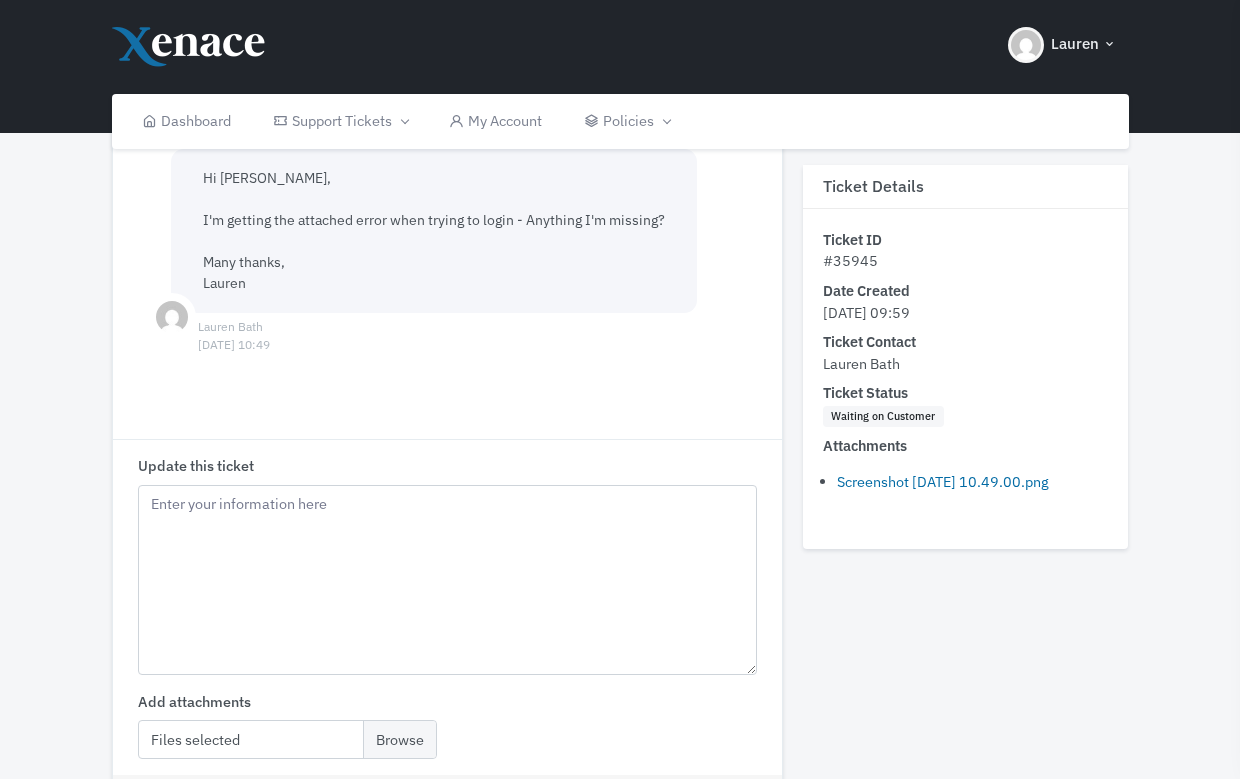 scroll, scrollTop: 2356, scrollLeft: 0, axis: vertical 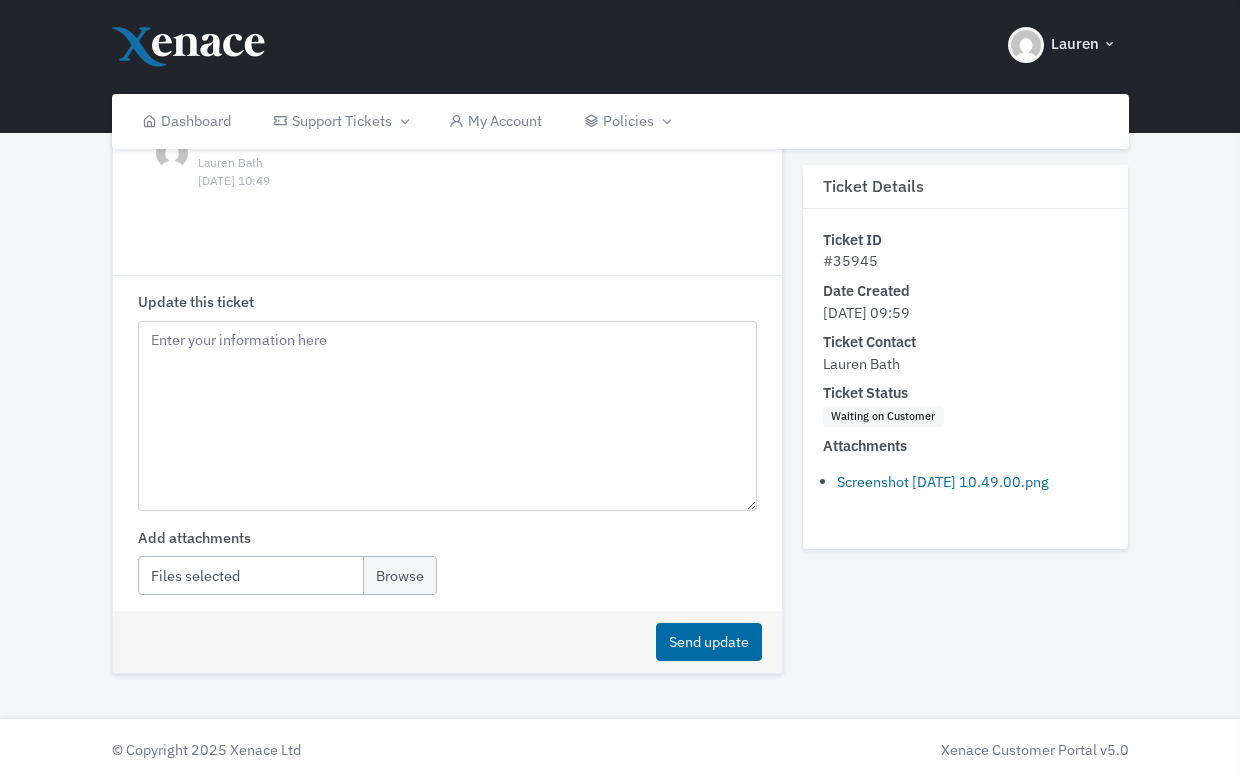 click at bounding box center (288, 575) 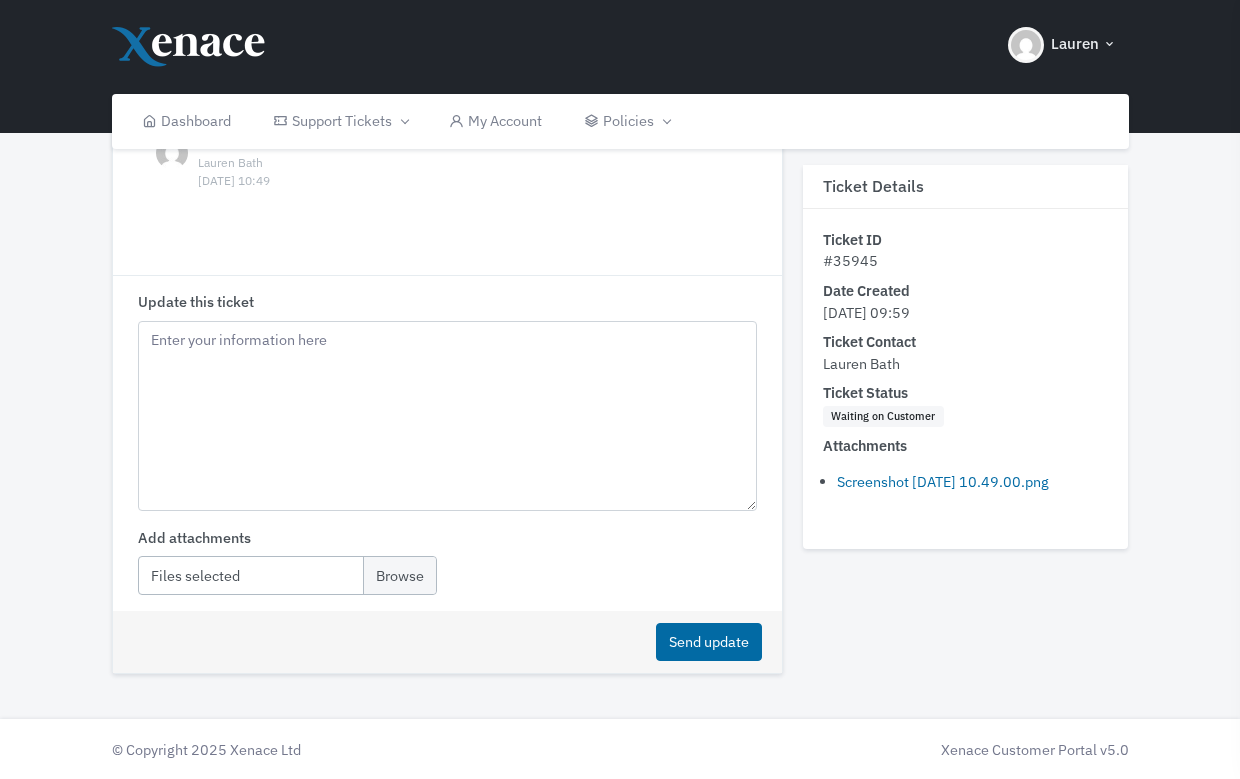 type on "C:\fakepath\Screenshot 2025-07-09 at 10.49.00.png" 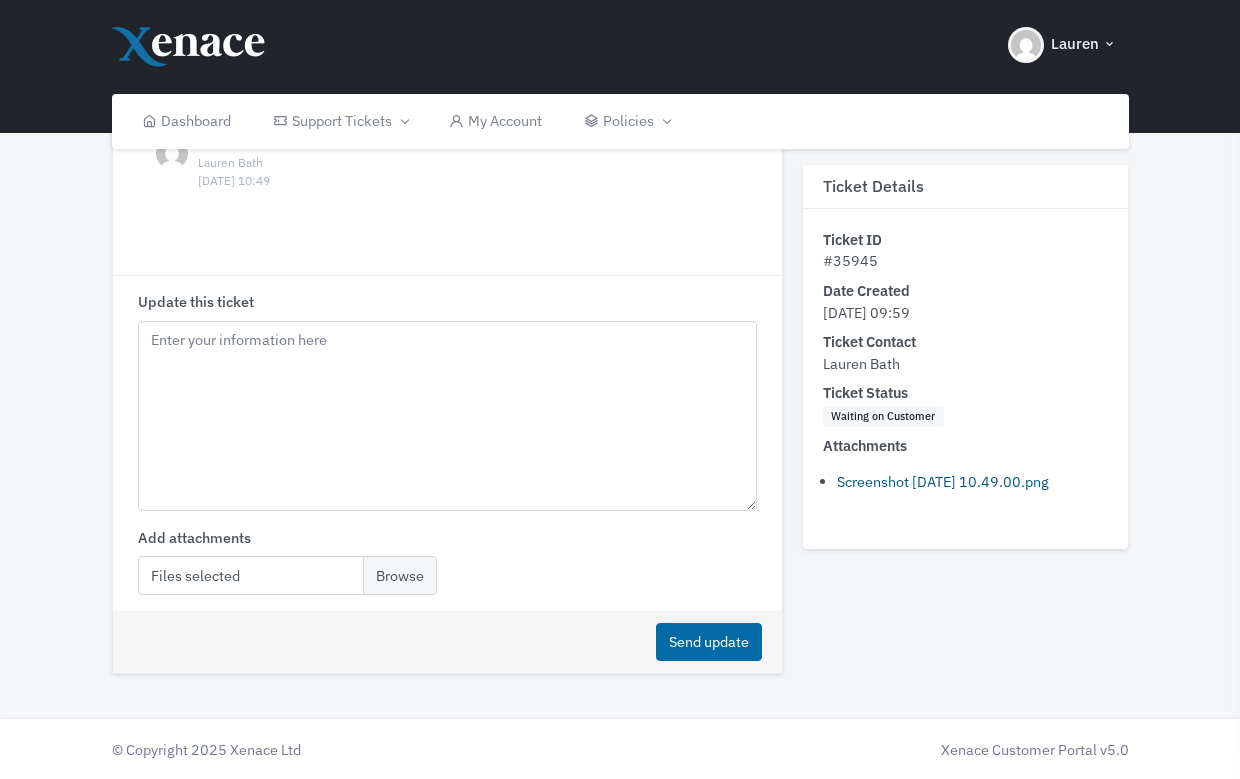click on "Screenshot [DATE] 10.49.00.png" at bounding box center [943, 481] 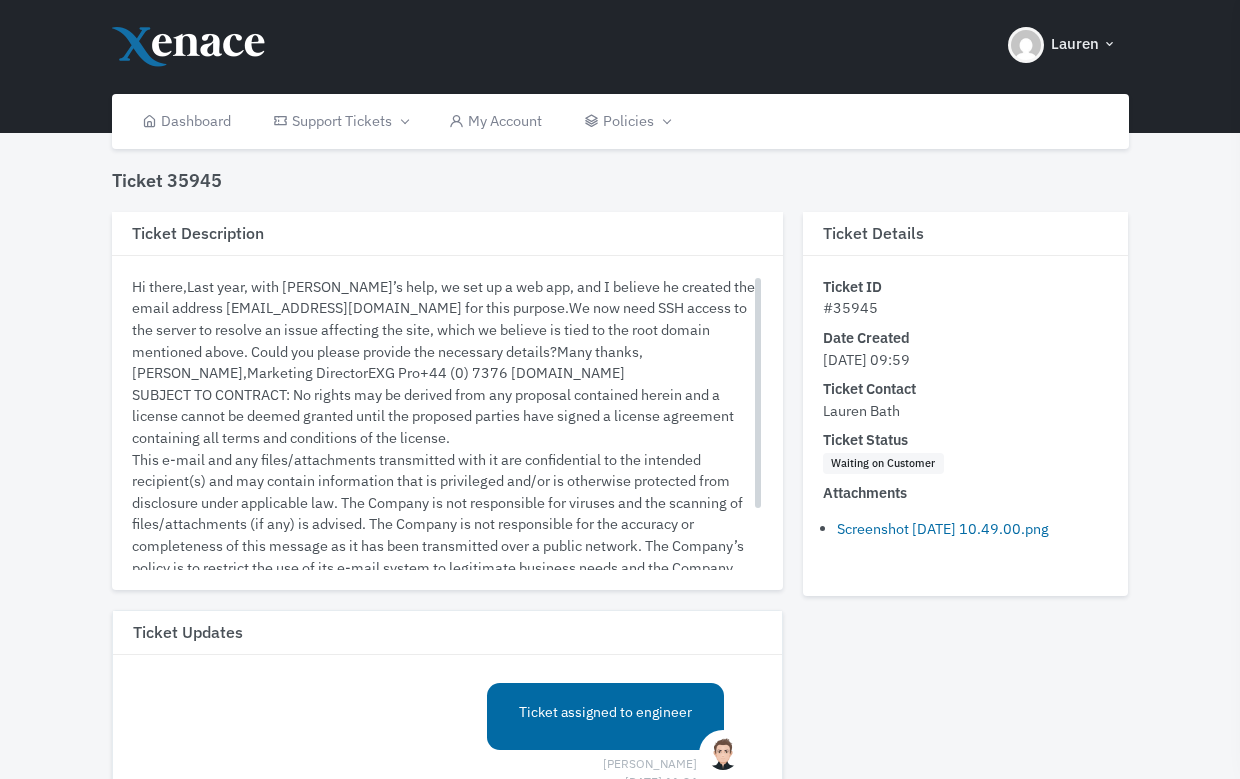 scroll, scrollTop: 0, scrollLeft: 0, axis: both 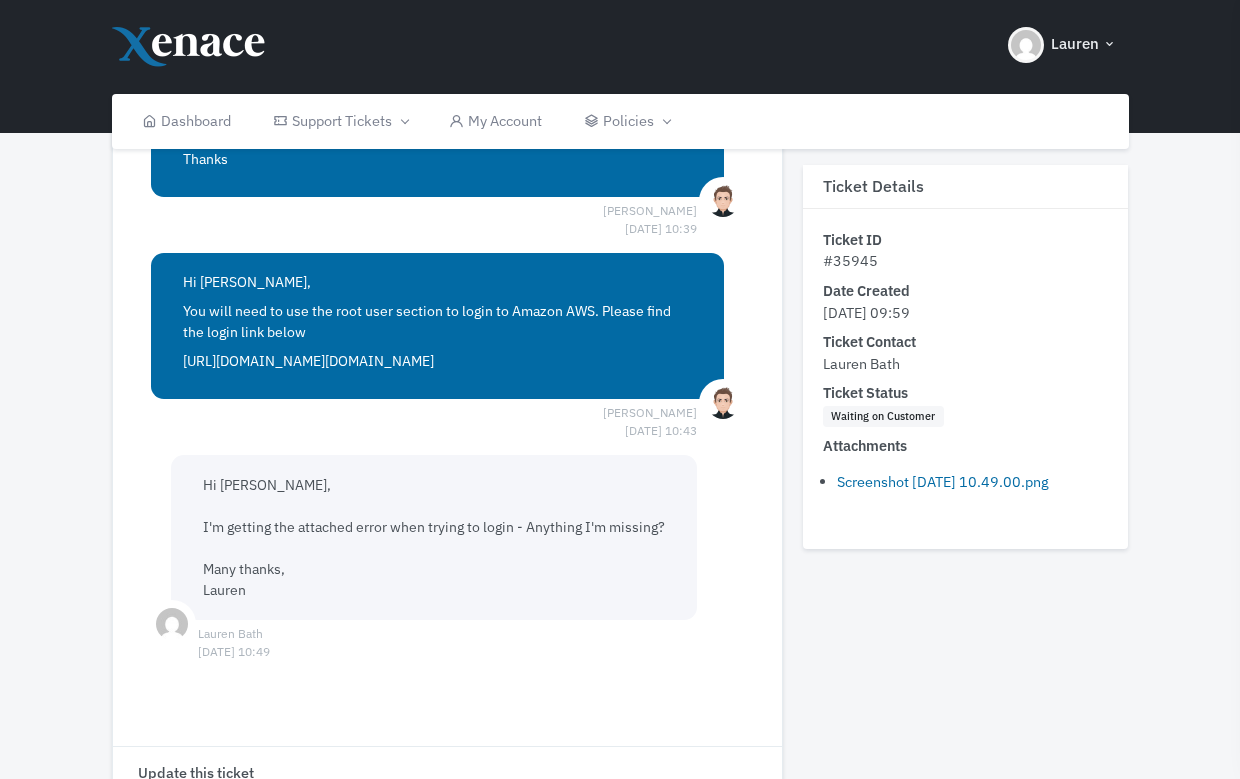 click on "[URL][DOMAIN_NAME][DOMAIN_NAME]" at bounding box center (308, 361) 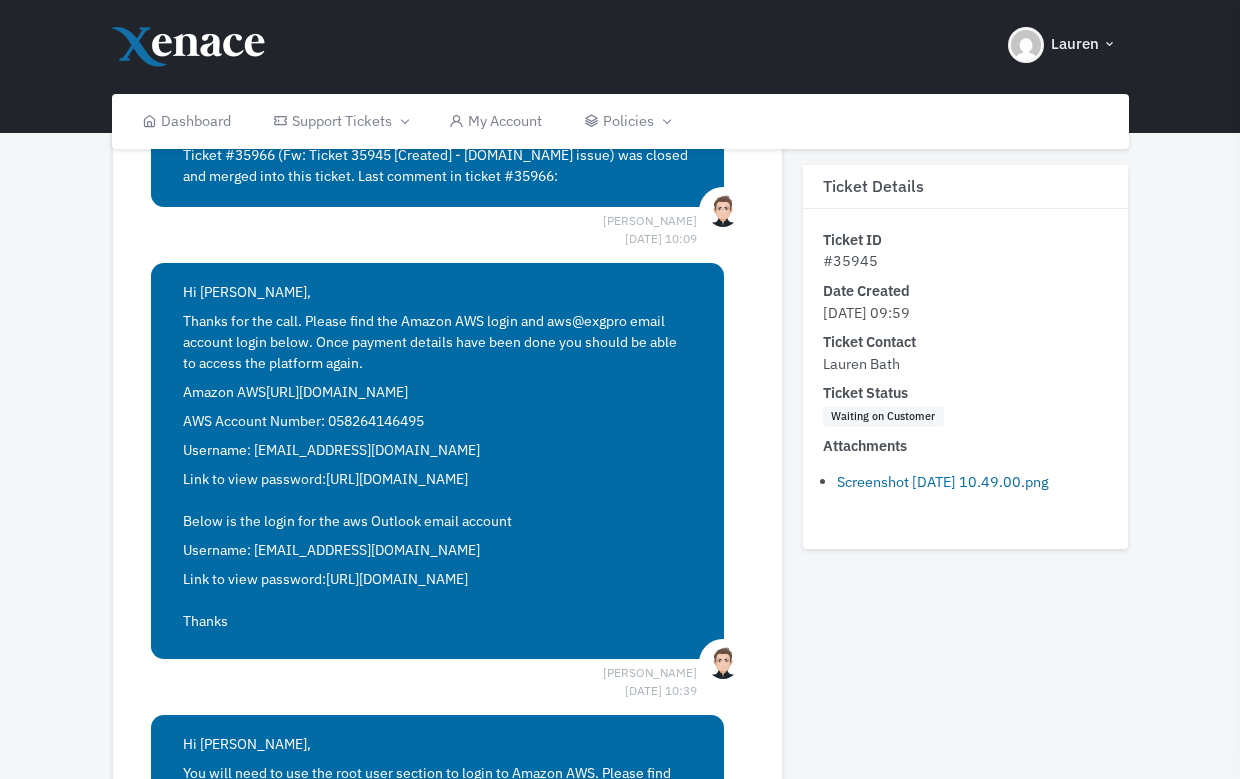 scroll, scrollTop: 1663, scrollLeft: 0, axis: vertical 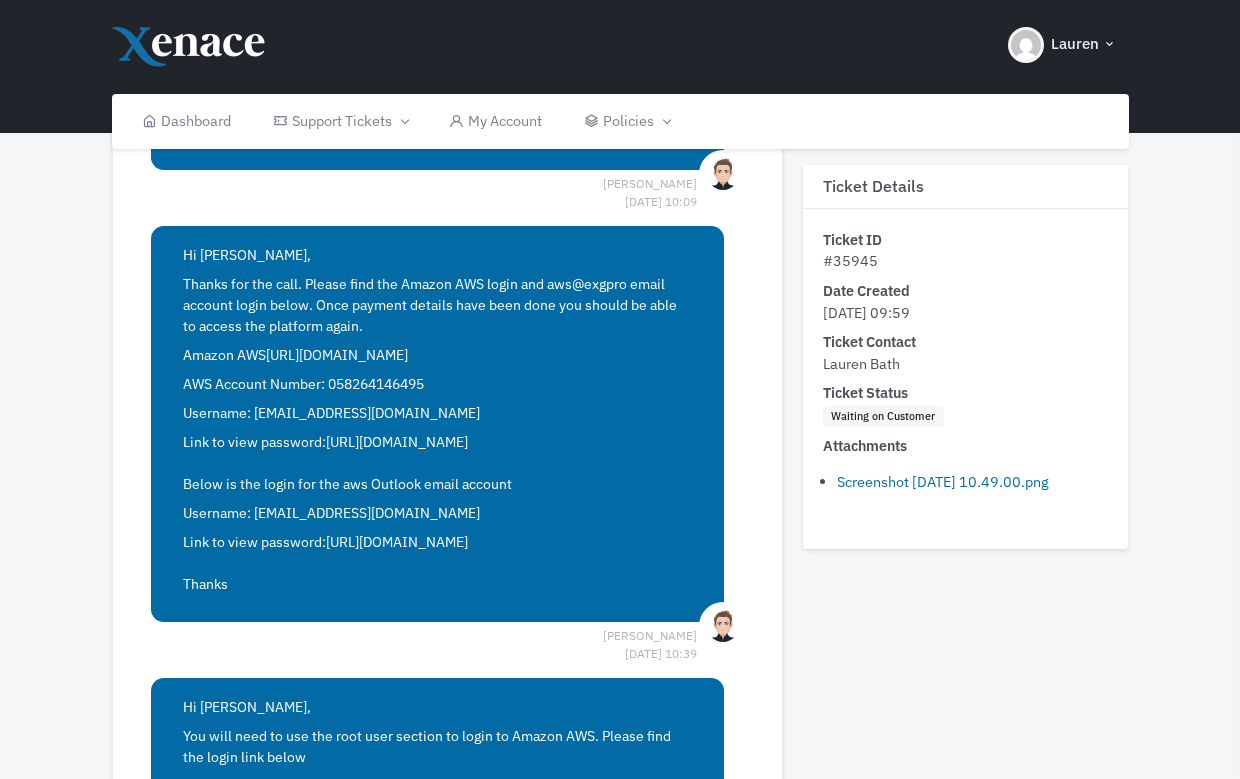 click on "Username: [EMAIL_ADDRESS][DOMAIN_NAME]" at bounding box center (437, 513) 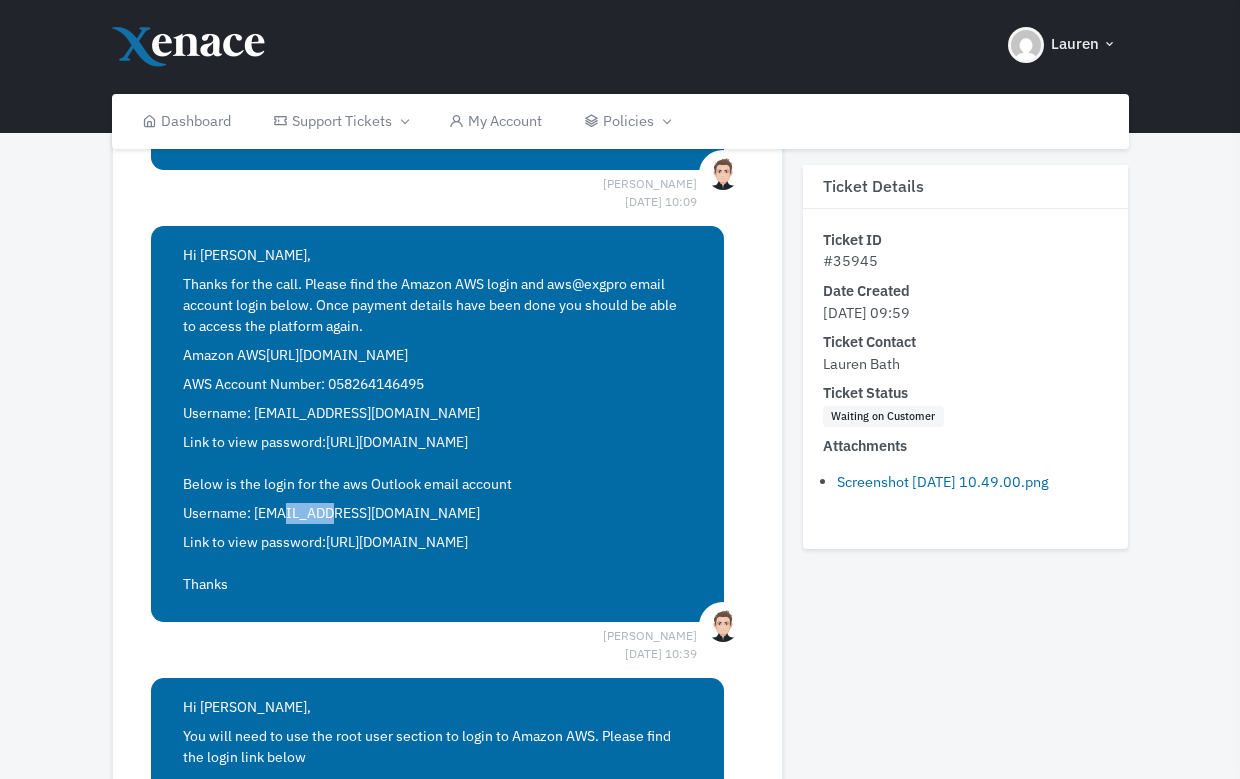click on "Username: [EMAIL_ADDRESS][DOMAIN_NAME]" at bounding box center (437, 513) 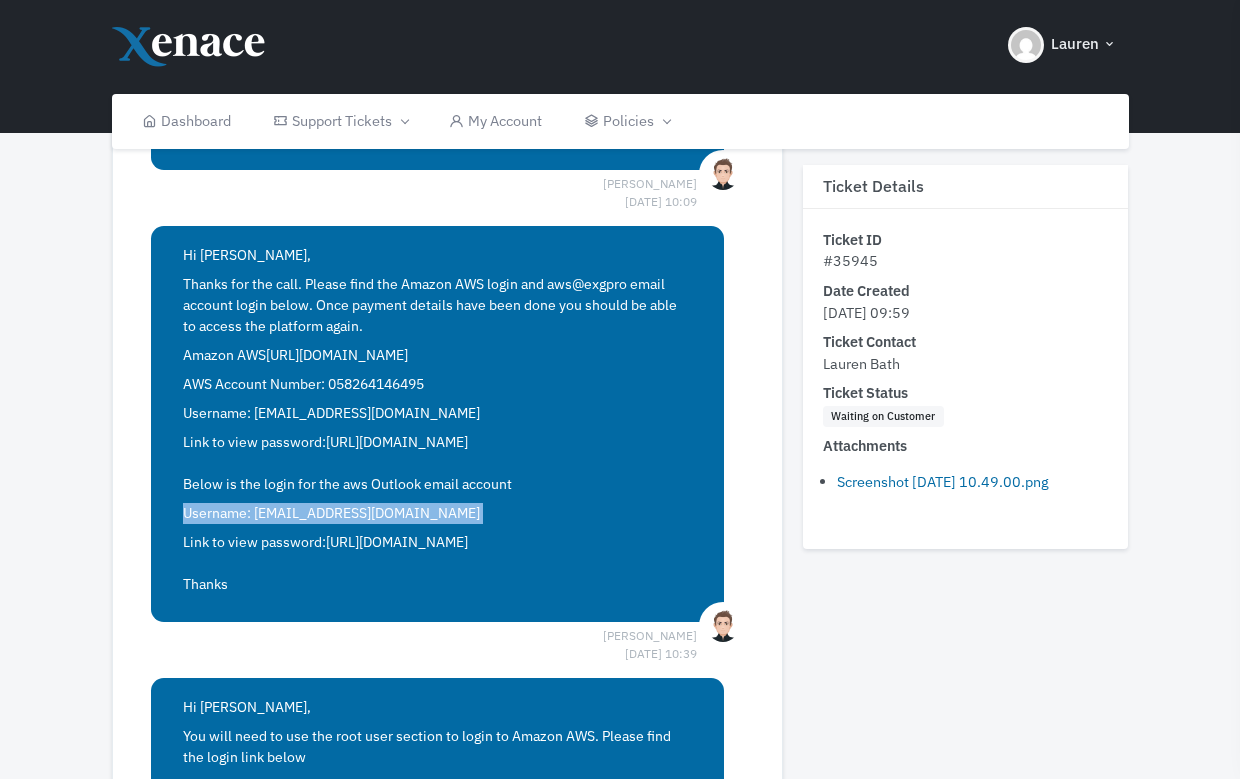 click on "Username: [EMAIL_ADDRESS][DOMAIN_NAME]" at bounding box center (437, 513) 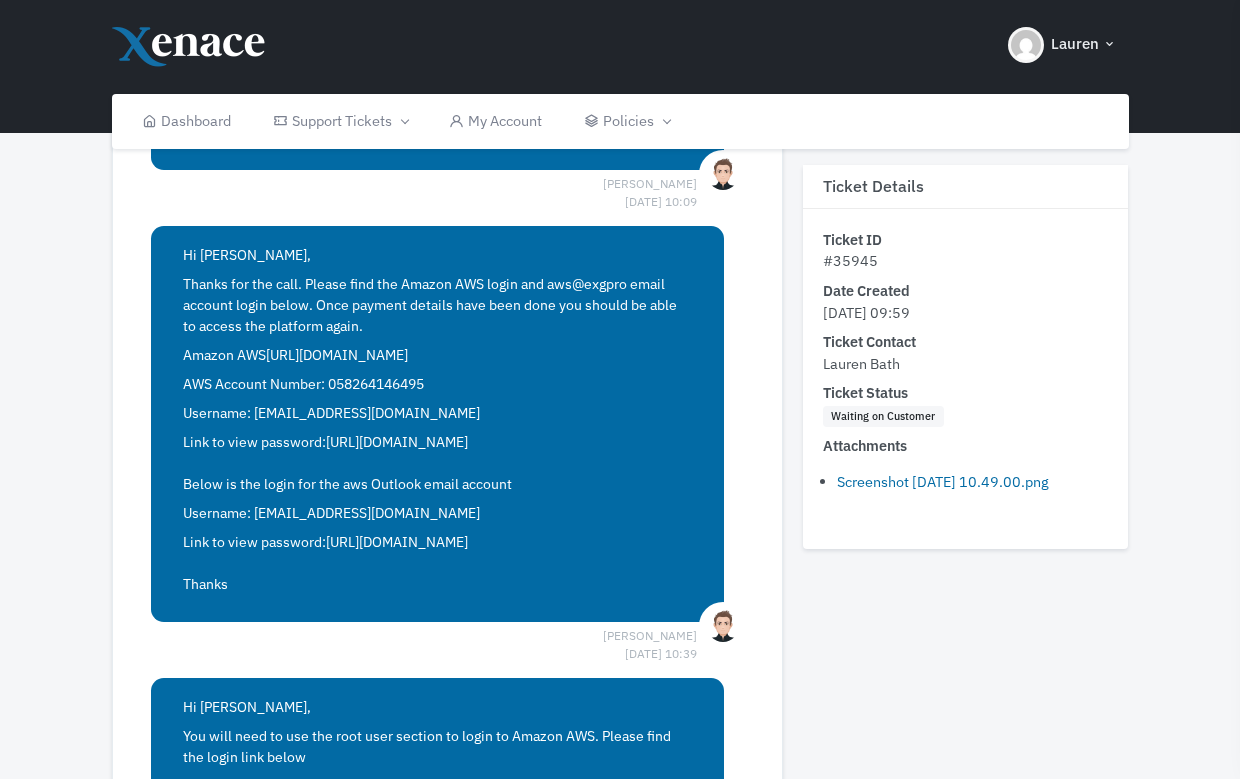 click on "Hi [PERSON_NAME],
Thanks for the call. Please find the Amazon AWS login and aws@exgpro email account login below. Once payment details have been done you should be able to access the platform again.
Amazon AWS  [URL][DOMAIN_NAME]
AWS Account Number: 058264146495
Username: [EMAIL_ADDRESS][DOMAIN_NAME]
Link to view password:  [URL][DOMAIN_NAME]
Below is the login for the aws Outlook email account
Username: [EMAIL_ADDRESS][DOMAIN_NAME]
Link to view password:  [URL][DOMAIN_NAME]
Thanks" at bounding box center (437, 420) 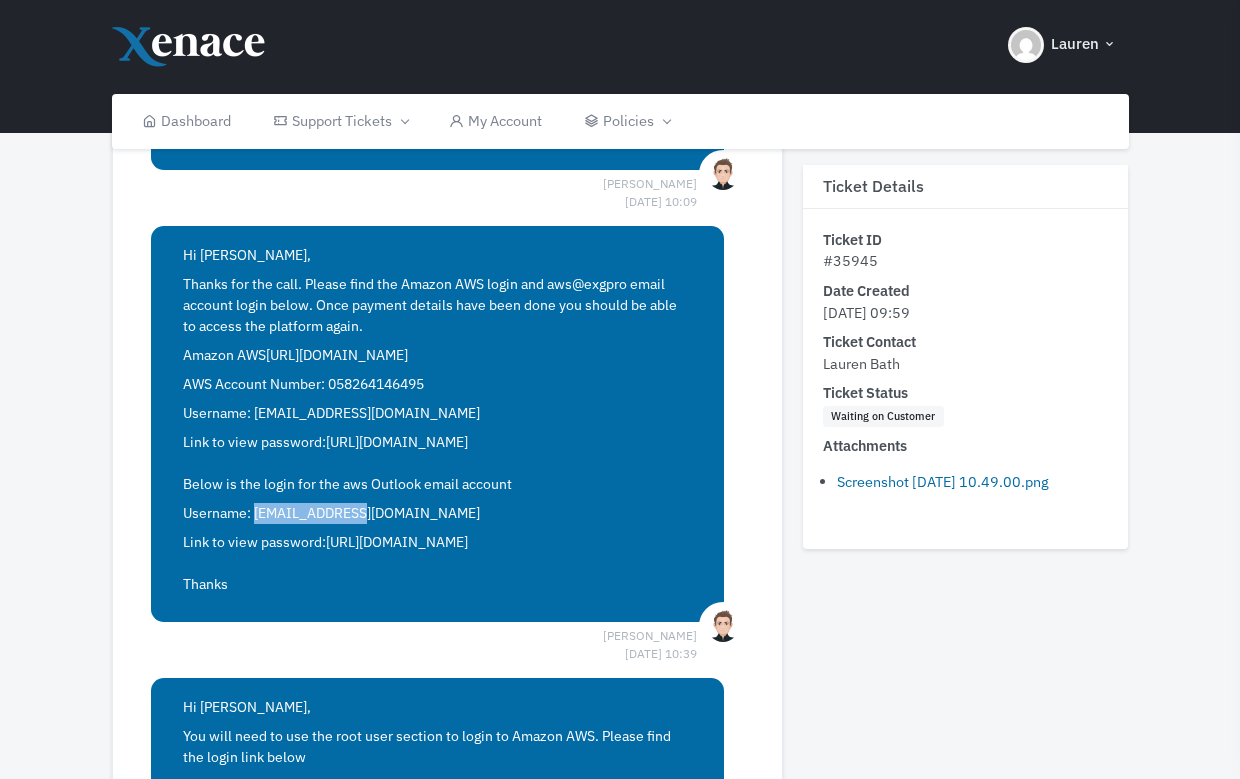 drag, startPoint x: 376, startPoint y: 516, endPoint x: 257, endPoint y: 517, distance: 119.0042 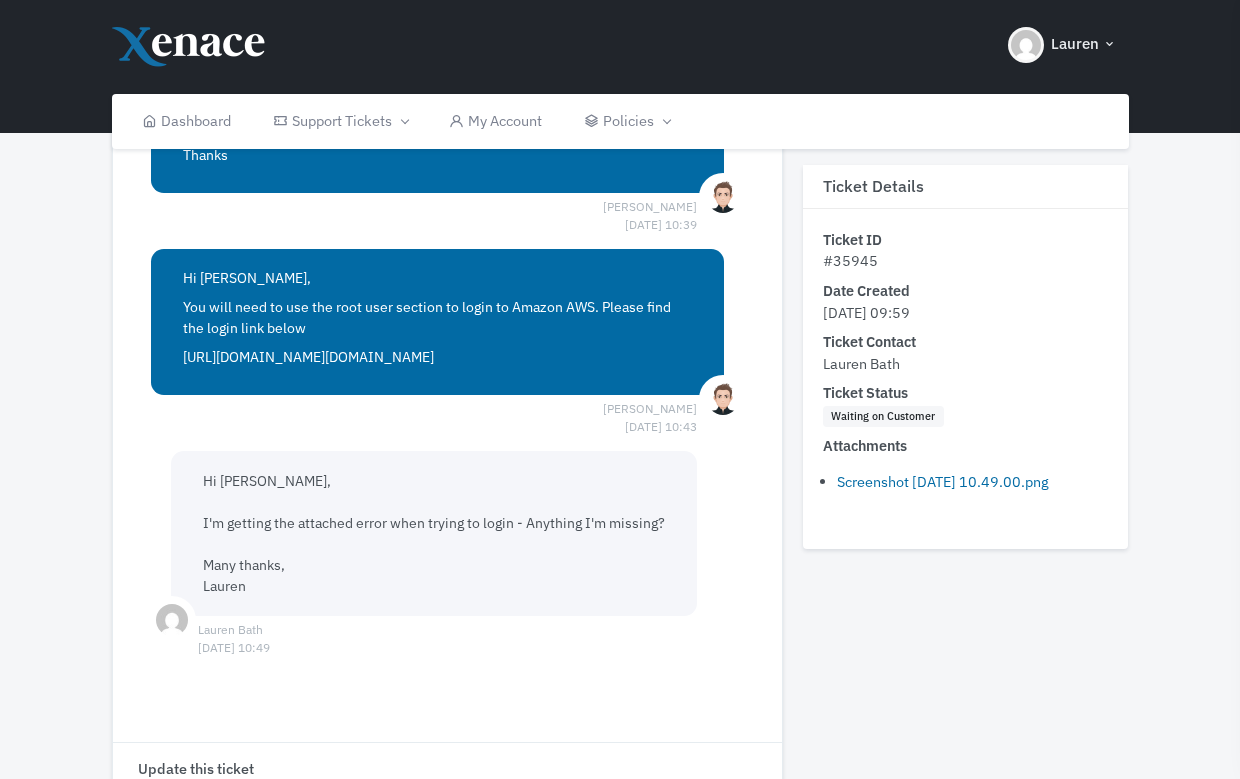 scroll, scrollTop: 2091, scrollLeft: 0, axis: vertical 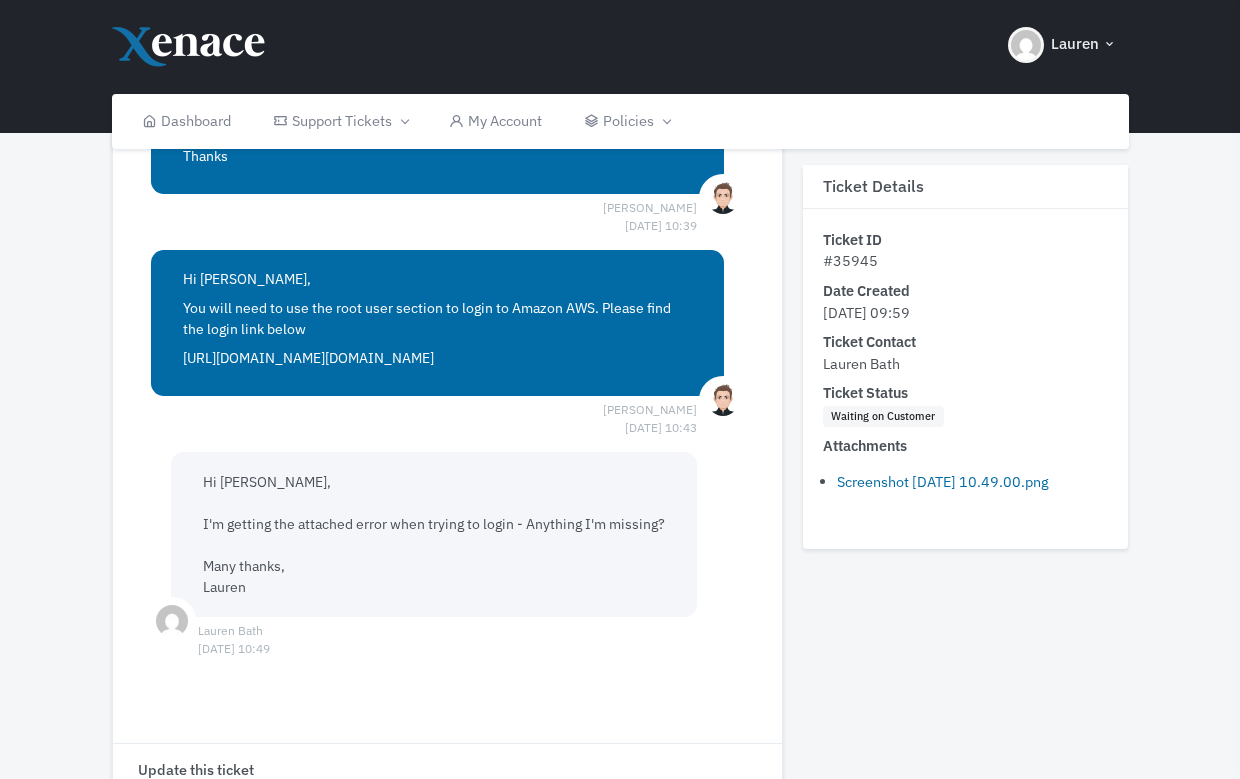 click on "[URL][DOMAIN_NAME][DOMAIN_NAME]" at bounding box center [308, 358] 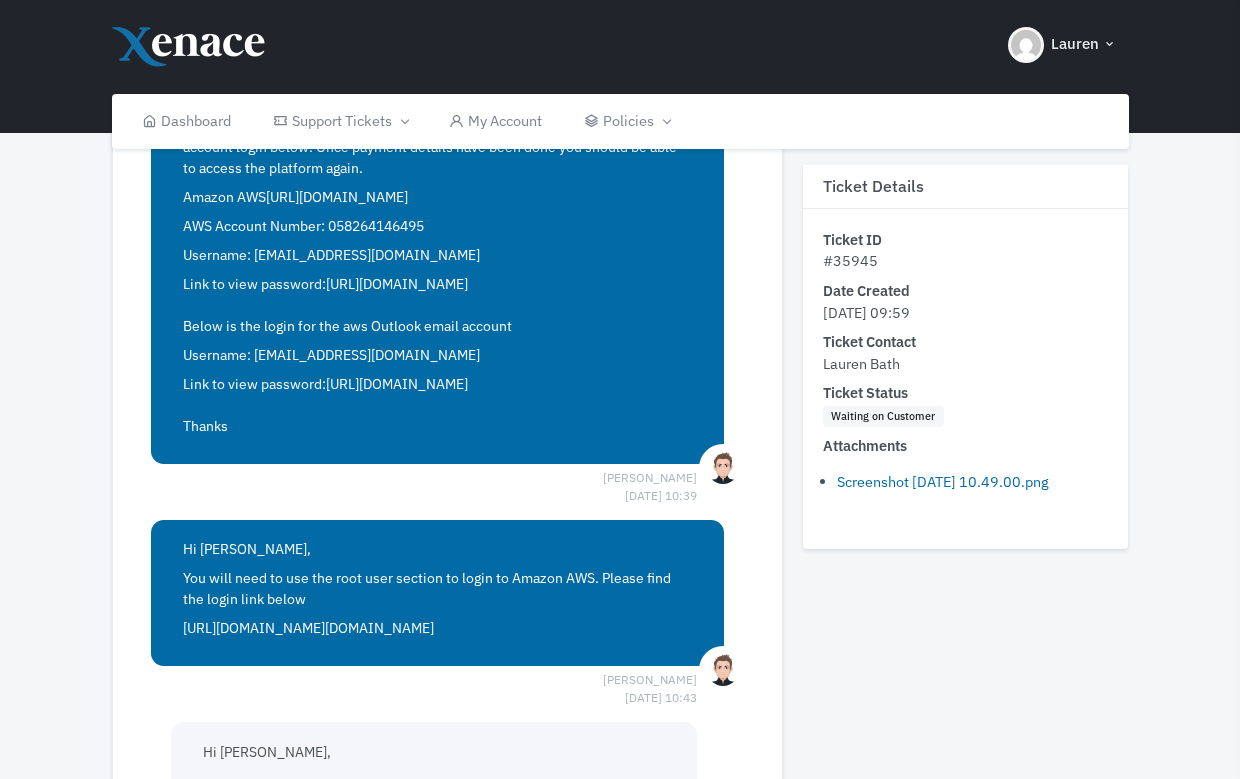 scroll, scrollTop: 1819, scrollLeft: 0, axis: vertical 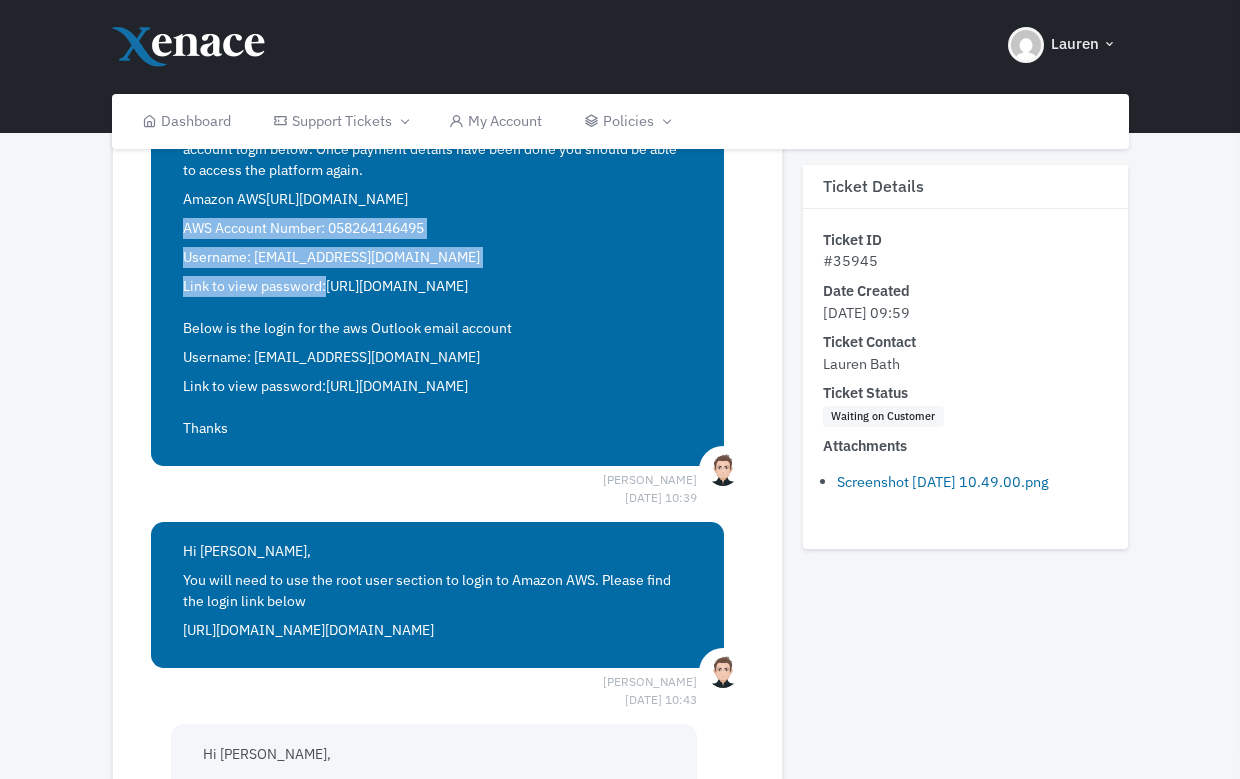 drag, startPoint x: 179, startPoint y: 221, endPoint x: 322, endPoint y: 285, distance: 156.66844 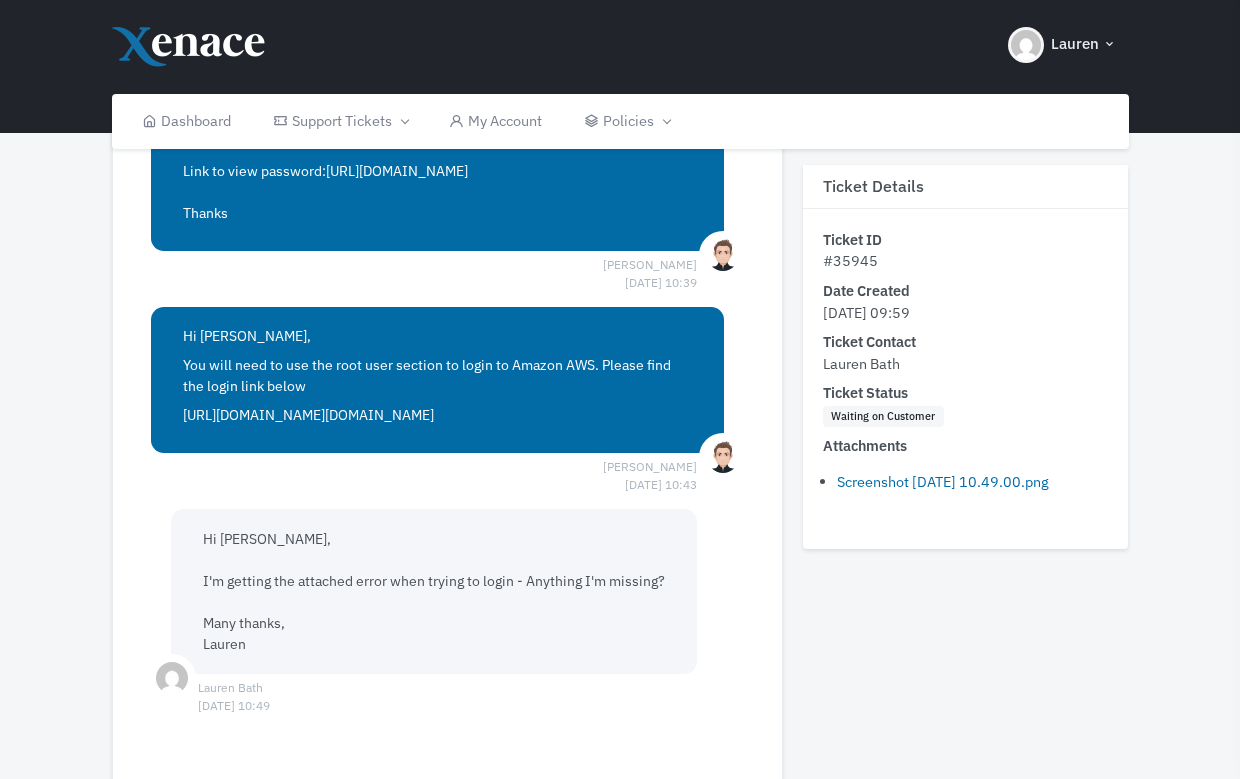 scroll, scrollTop: 2033, scrollLeft: 0, axis: vertical 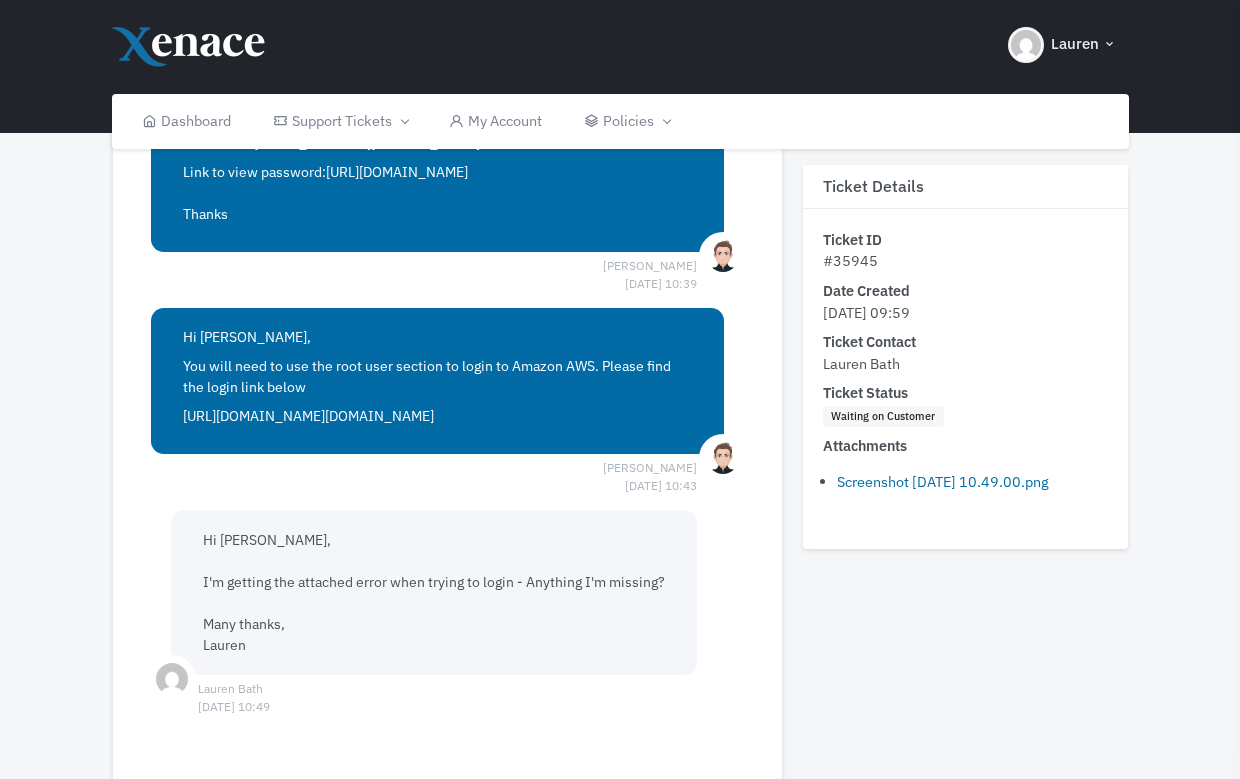 click on "Ticket assigned to engineer
[PERSON_NAME] [DATE] 11:34 Hi [PERSON_NAME],
Please can you give me a call when your free next regarding this on 0333 444 4402.
Thanks
[PERSON_NAME] [DATE] 11:55 Hi [PERSON_NAME],
I have tried to call and email. I just need to confirm the specifics of what you need and I can send it across.
Thanks
[PERSON_NAME] [DATE] 14:08 Hi [PERSON_NAME],
I have tried to call and email. I just need to confirm the specifics of what you need and I can send it across. Please can you give me a ring on 0333 444 4402.
Thanks
[PERSON_NAME] [DATE] 09:17 Hi [PERSON_NAME],
I have tried to call and email. I just need to confirm the specifics of what you need and I can send it across. Please can you give me a ring on 0333 444 4402.
Thanks
[PERSON_NAME] [DATE] 15:34 Ticket #35962 (Ticket 35945 [Created] - [DOMAIN_NAME] issue) was closed and merged into this ticket. Last comment in ticket #35962: [PERSON_NAME] [DATE] 16:36" at bounding box center [447, -325] 